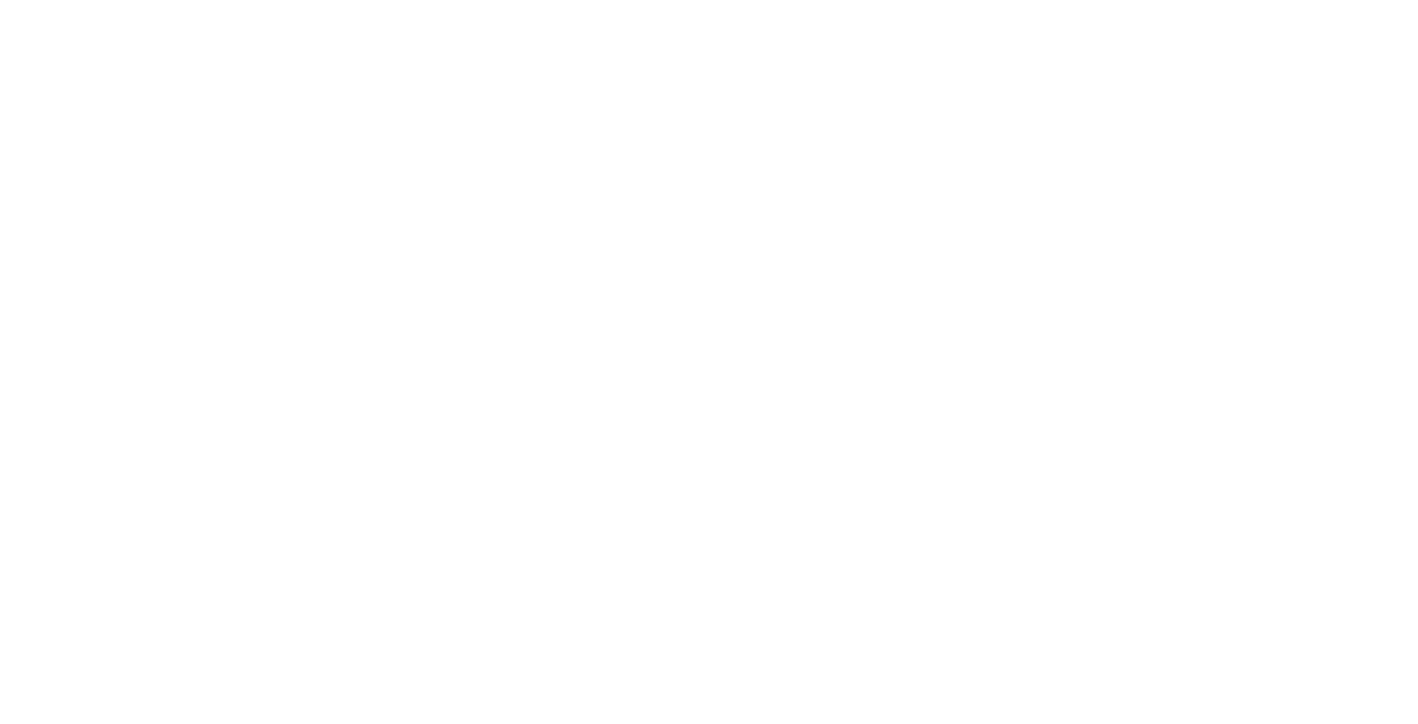 scroll, scrollTop: 0, scrollLeft: 0, axis: both 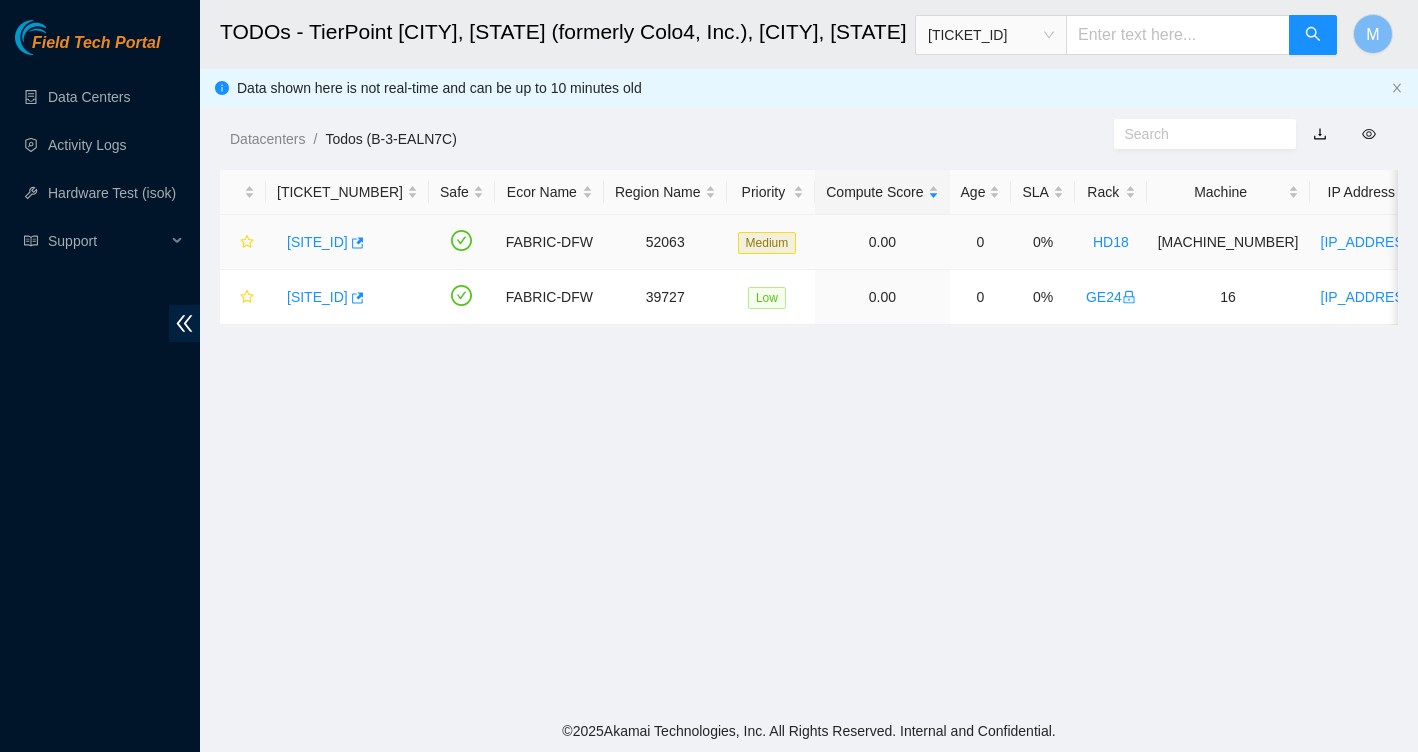 click on "[SITE_ID]" at bounding box center (317, 242) 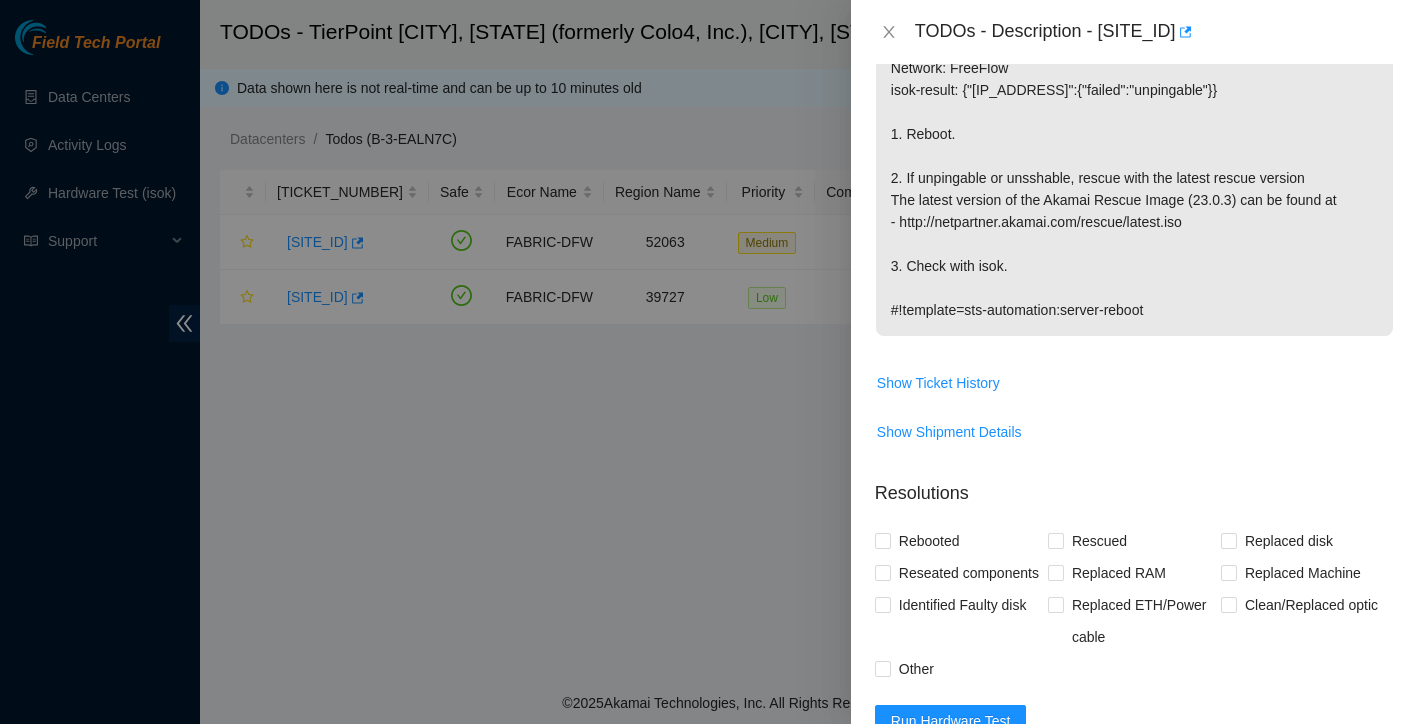 scroll, scrollTop: 475, scrollLeft: 0, axis: vertical 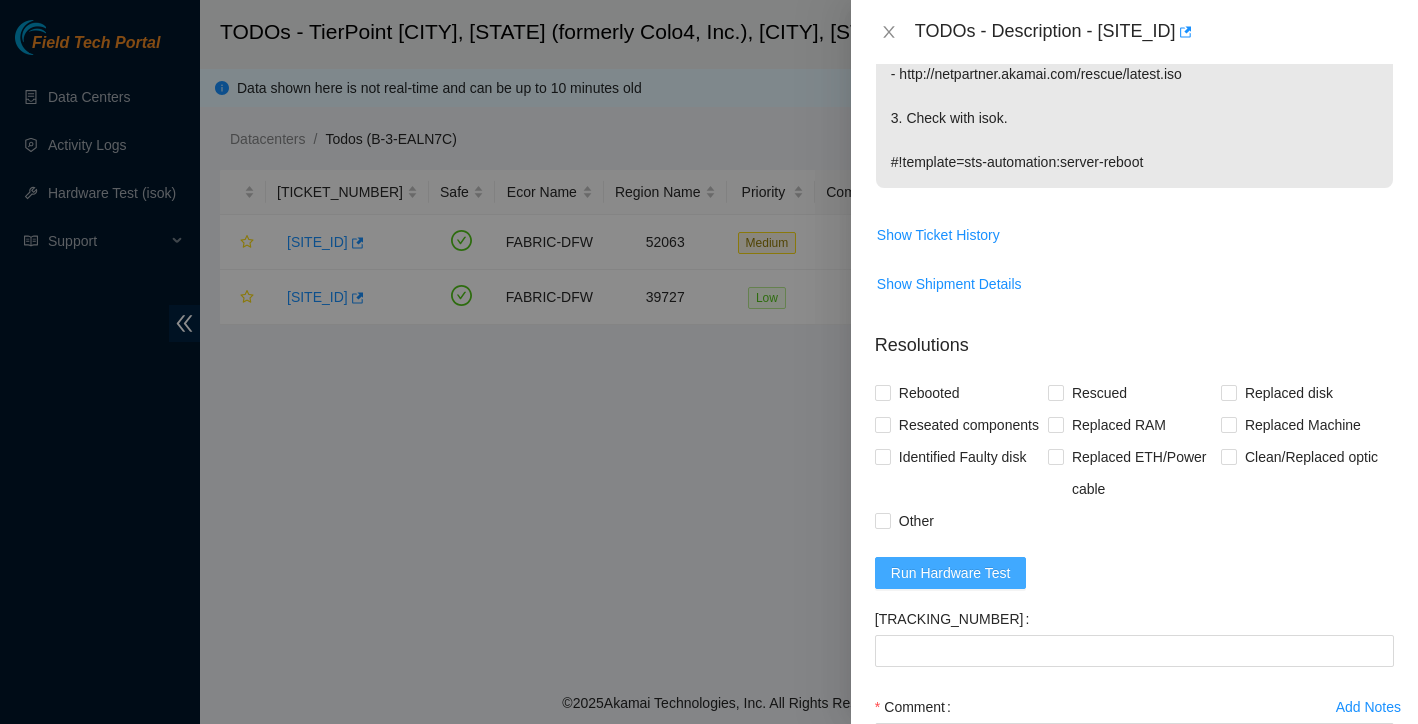 click on "Run Hardware Test" at bounding box center (951, 573) 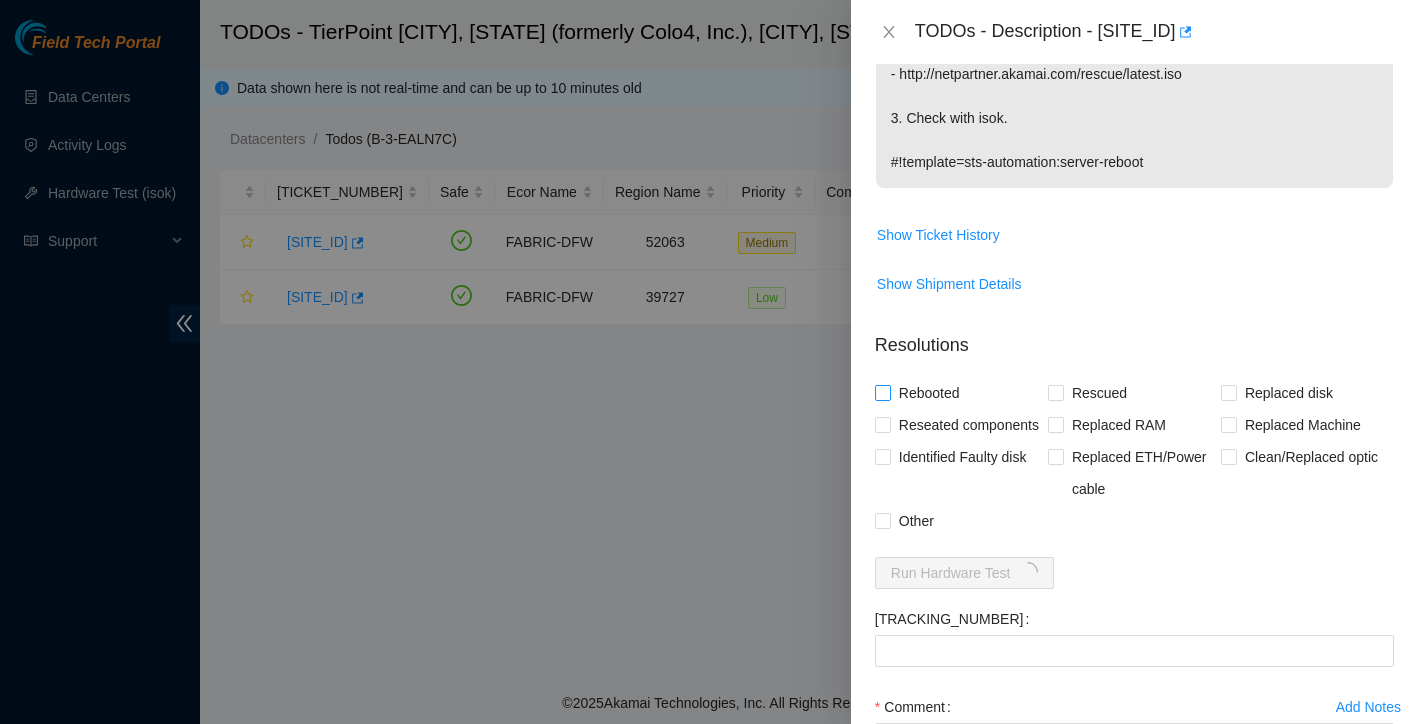 click on "Rebooted" at bounding box center [882, 392] 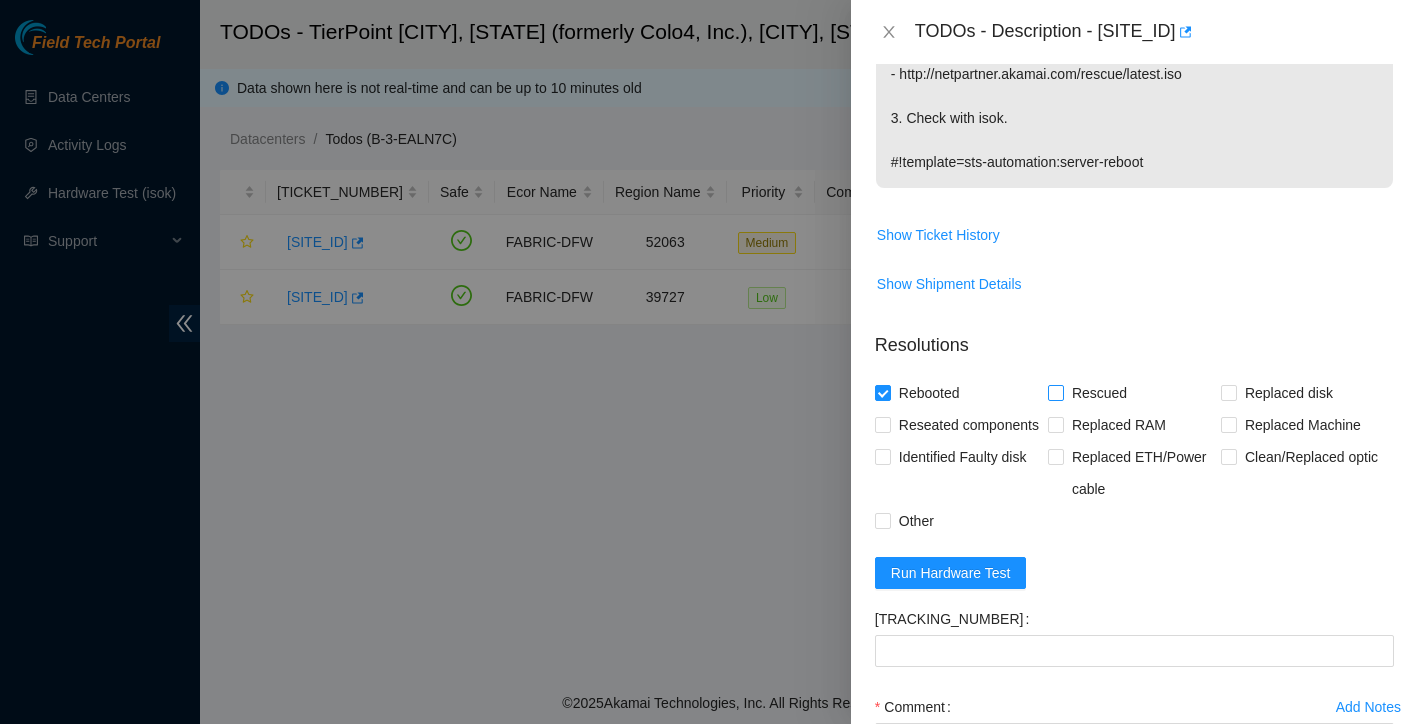 click at bounding box center [1056, 393] 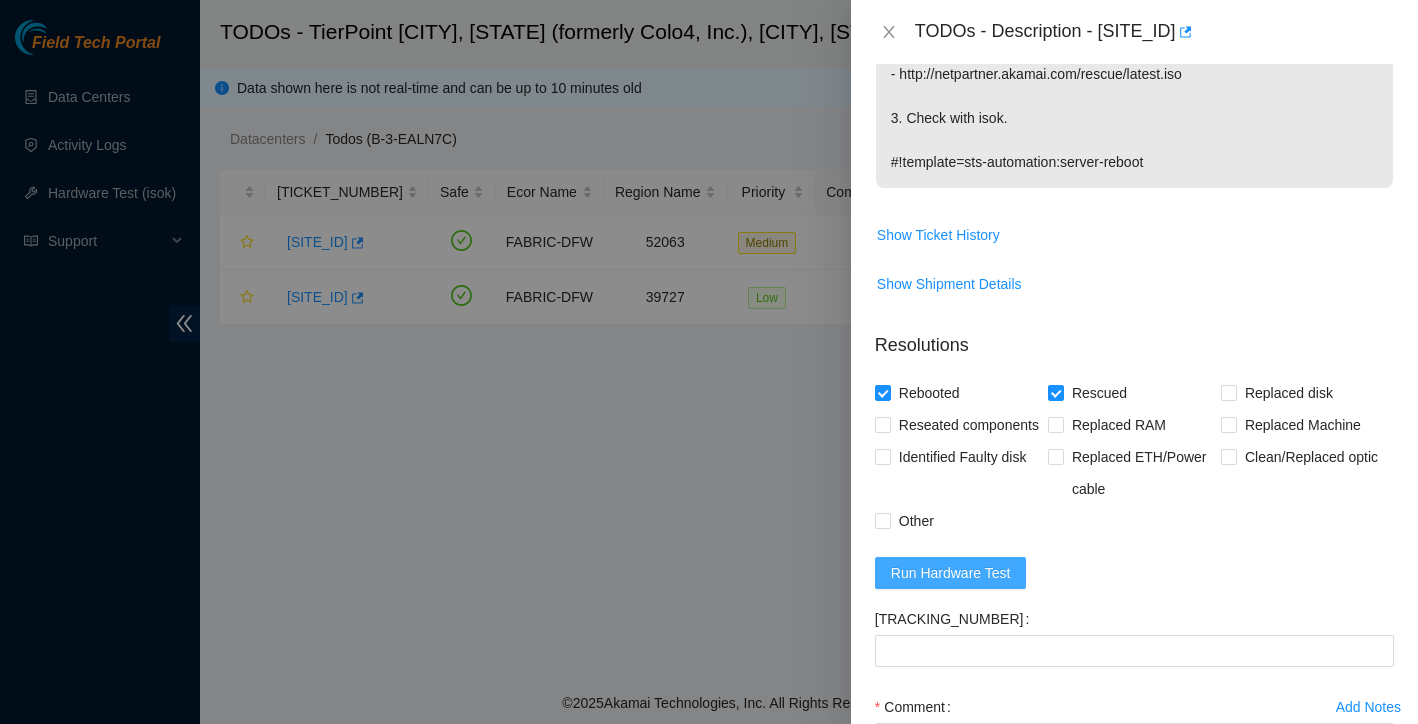 click on "Run Hardware Test" at bounding box center (951, 573) 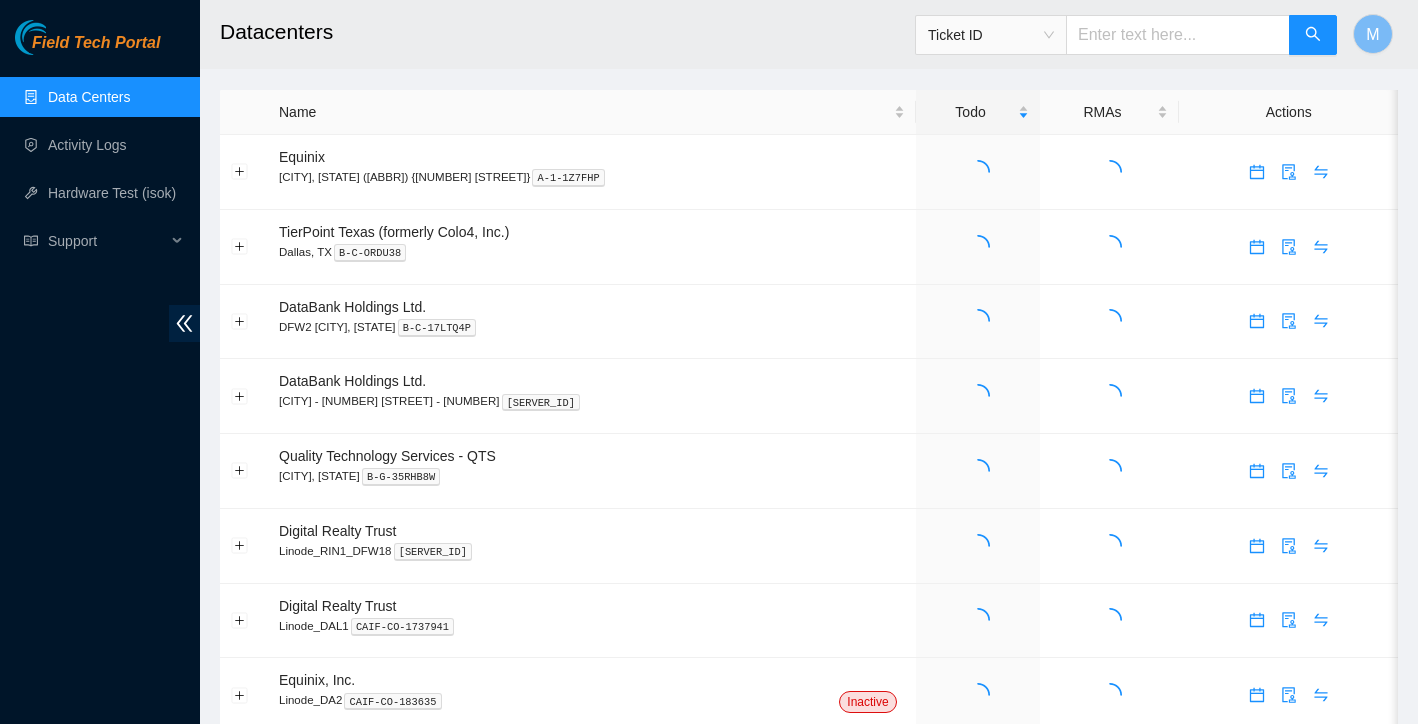 scroll, scrollTop: 0, scrollLeft: 0, axis: both 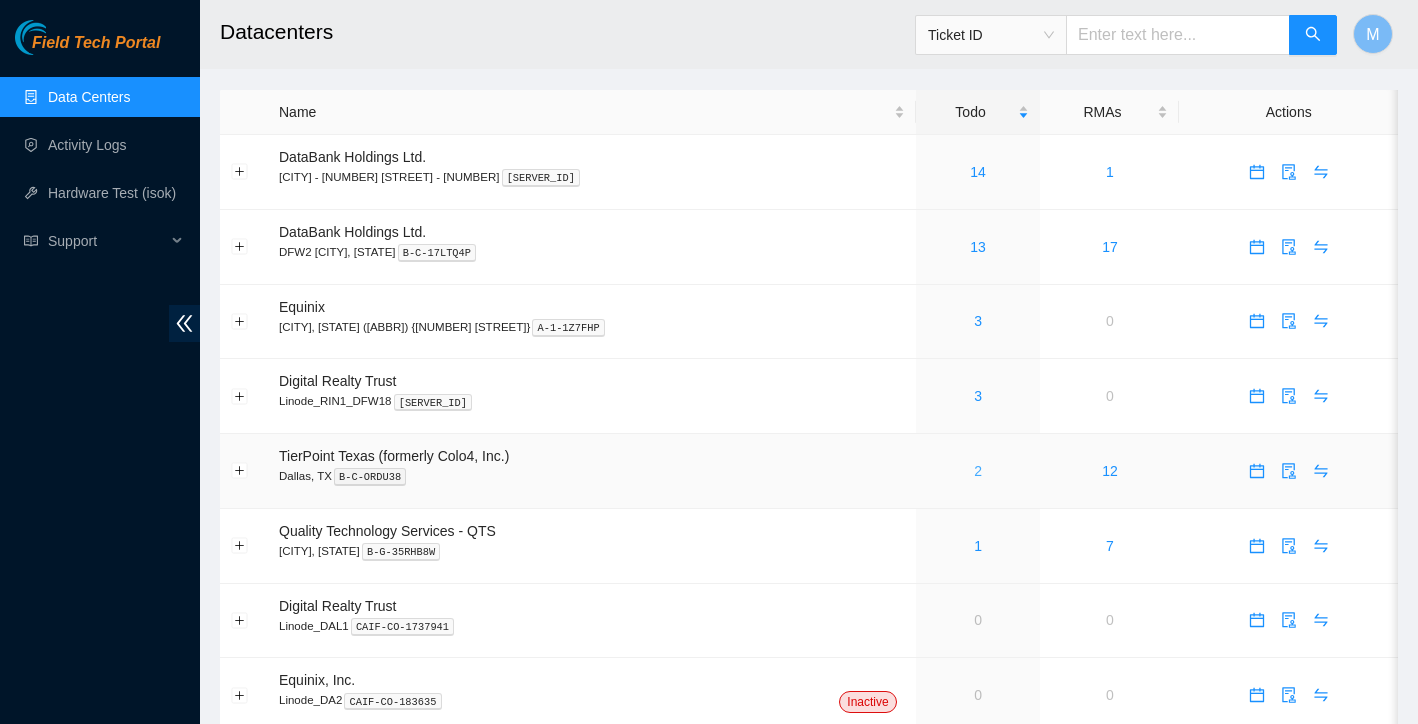 click on "2" at bounding box center [978, 471] 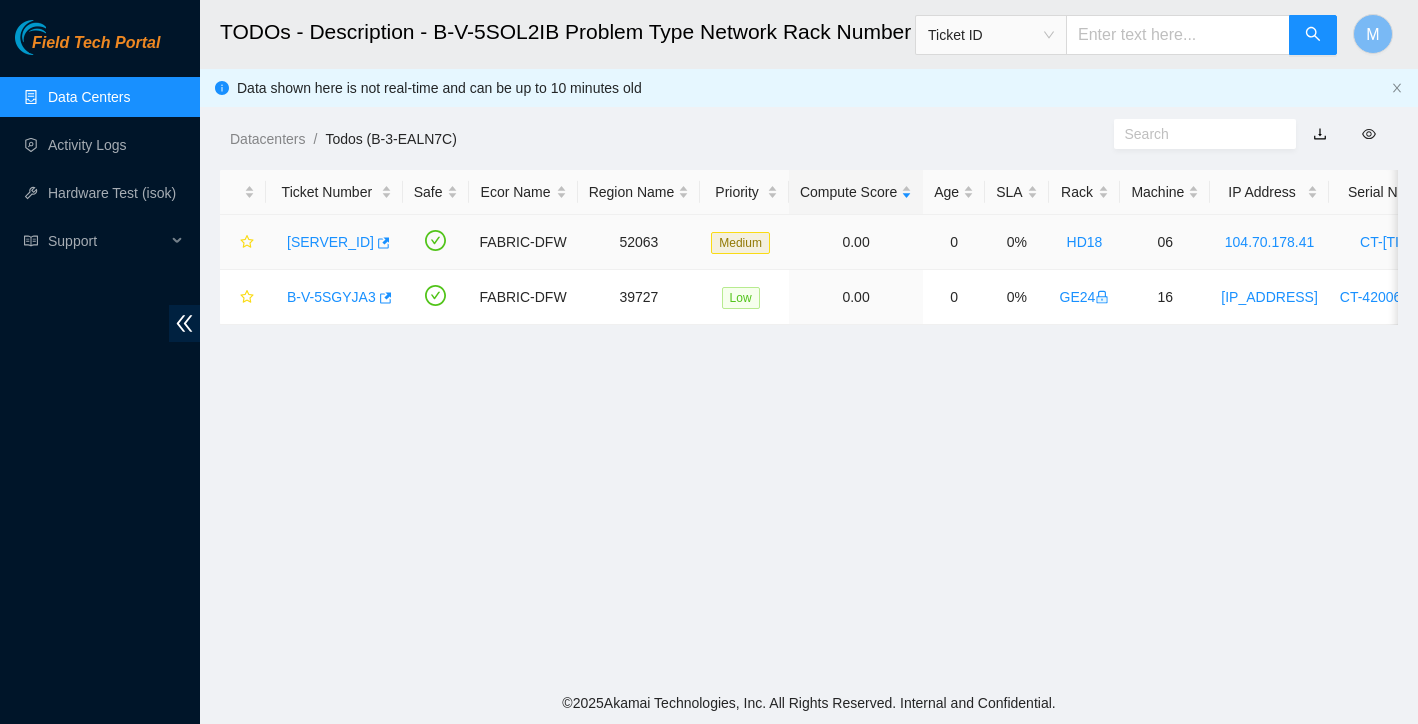 click on "[SERVER_ID]" at bounding box center (330, 242) 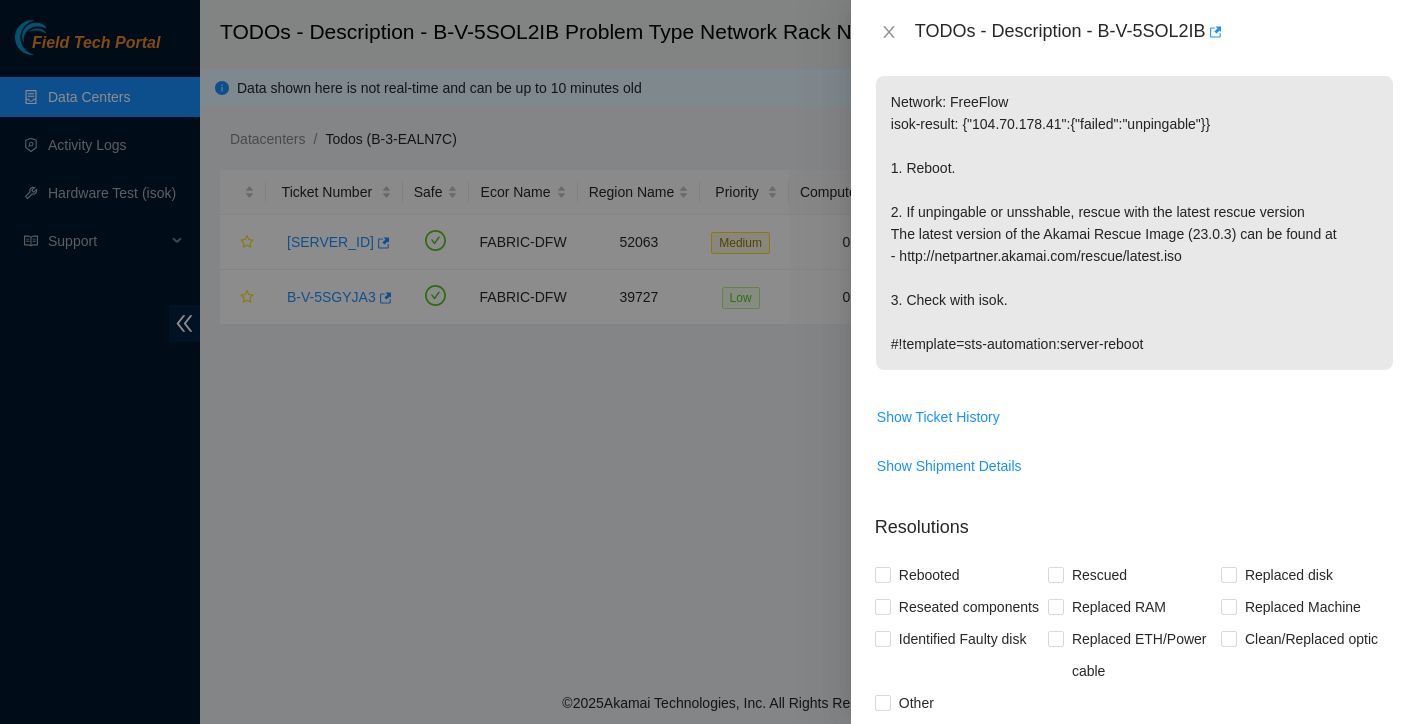 scroll, scrollTop: 388, scrollLeft: 0, axis: vertical 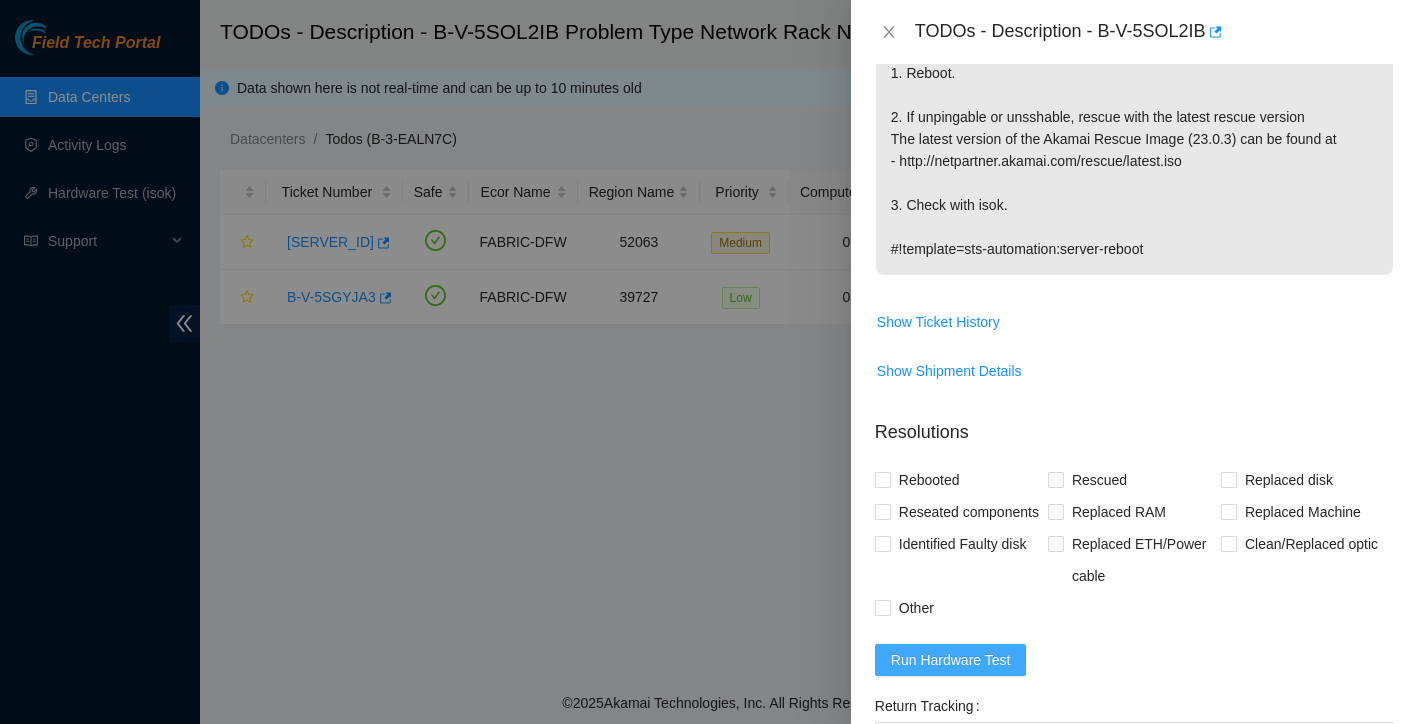 click on "Run Hardware Test" at bounding box center [951, 660] 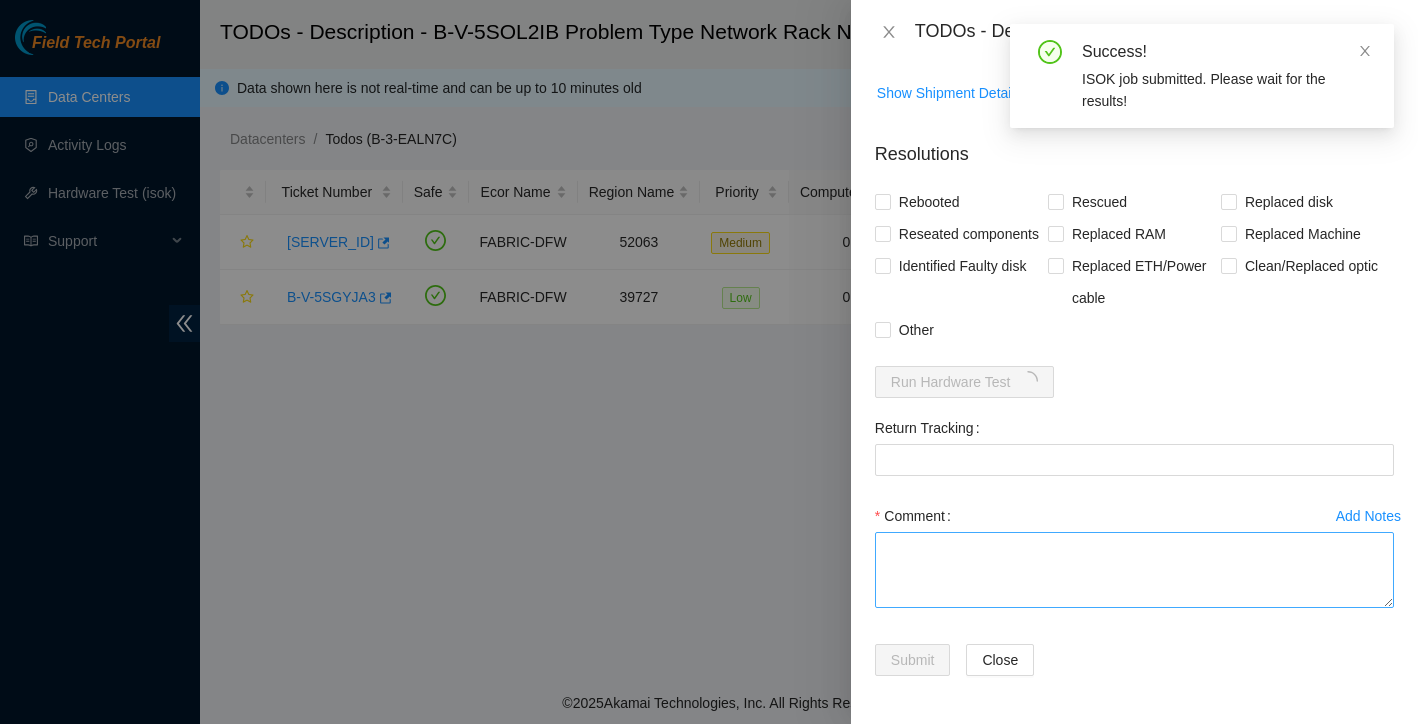 scroll, scrollTop: 698, scrollLeft: 0, axis: vertical 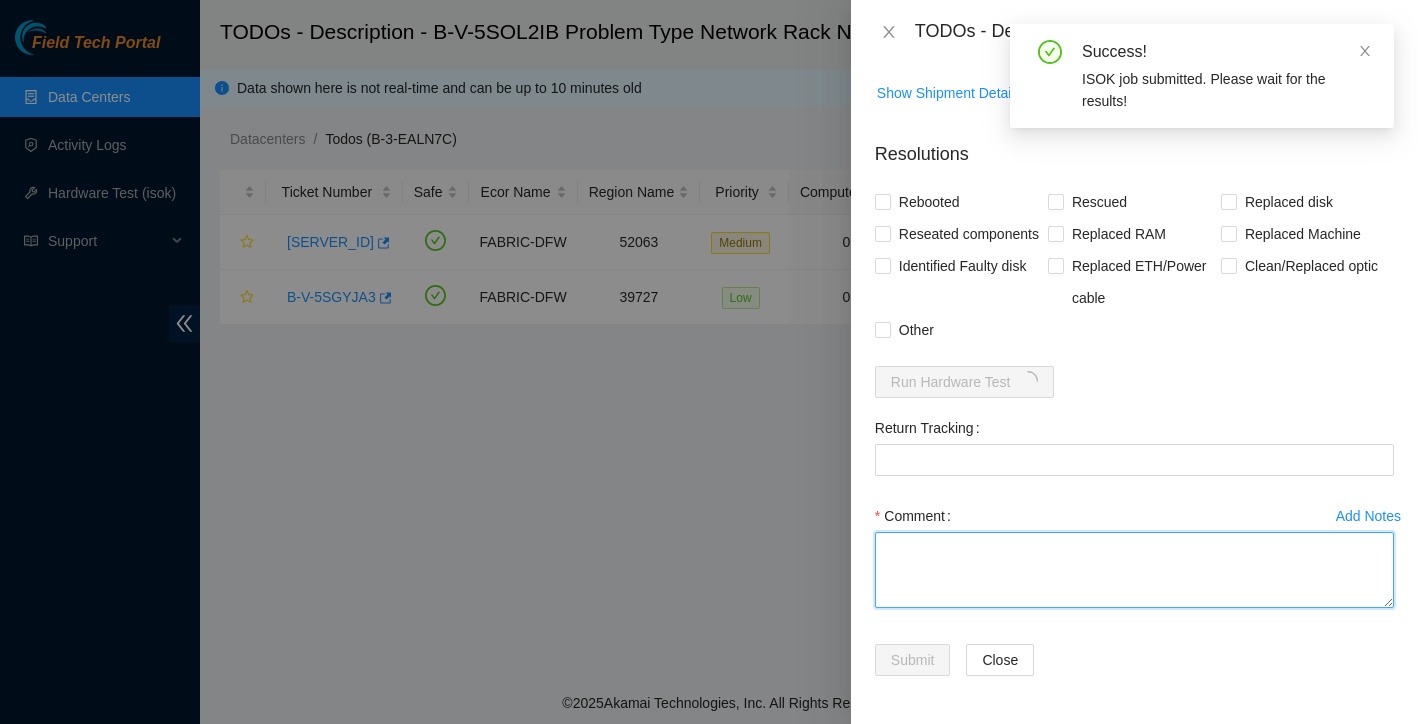 click on "Comment" at bounding box center (1134, 570) 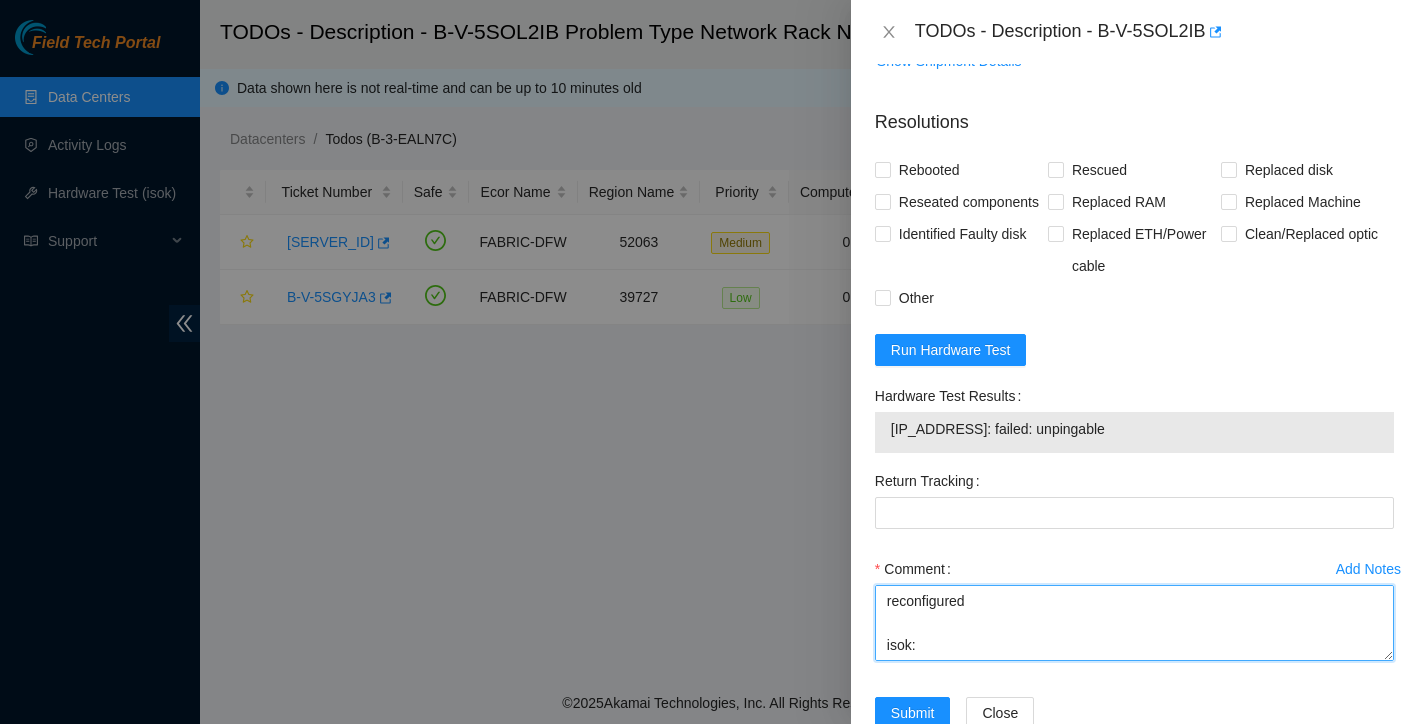 scroll, scrollTop: 213, scrollLeft: 0, axis: vertical 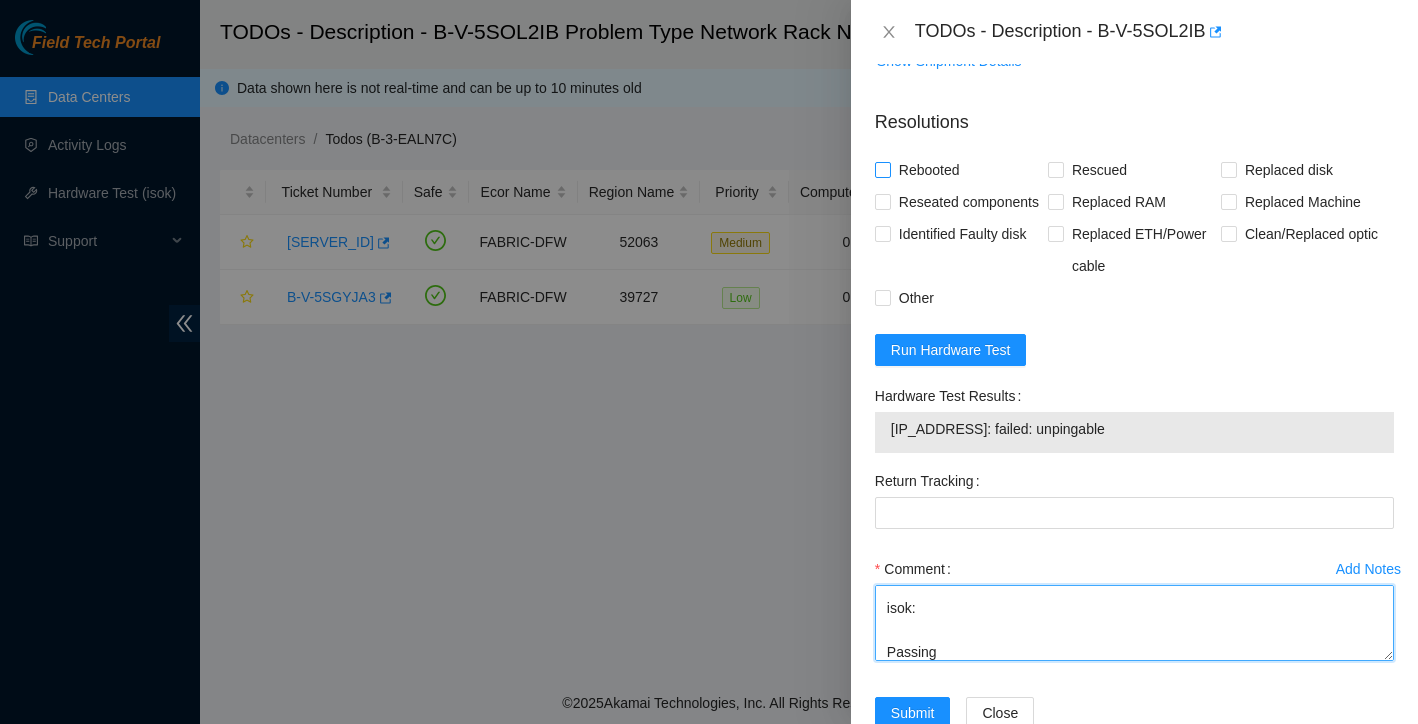 type on "found with no video
rebooted
video is up
rescued
reconfigured
isok:
Passing" 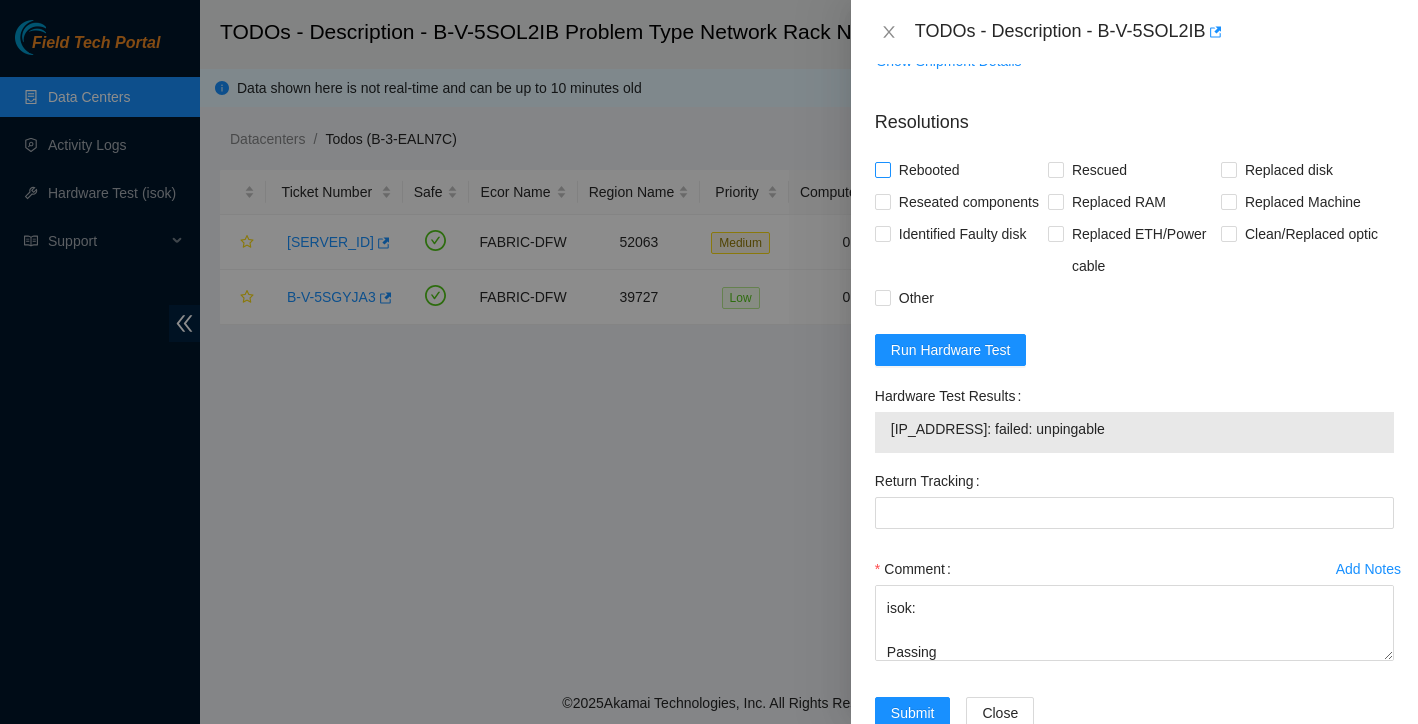 click on "Rebooted" at bounding box center [882, 169] 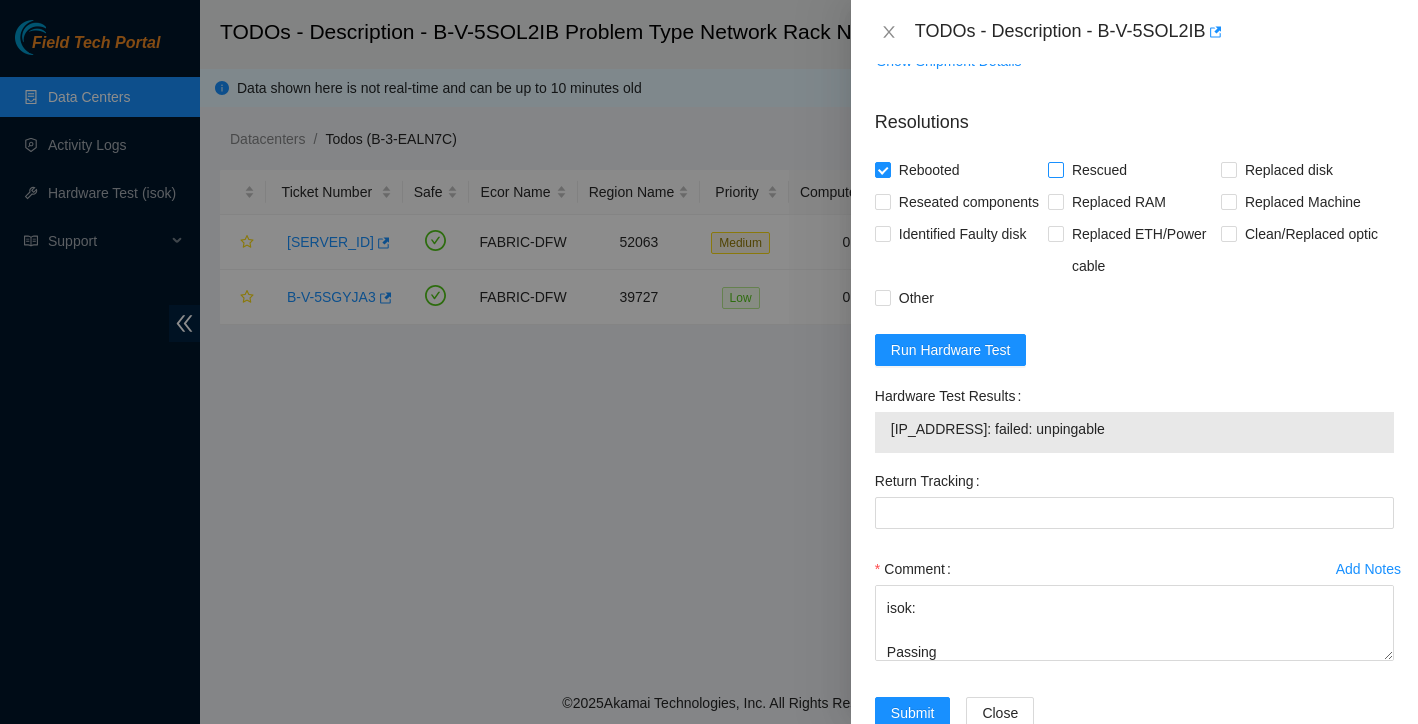 click on "Rescued" at bounding box center [1055, 169] 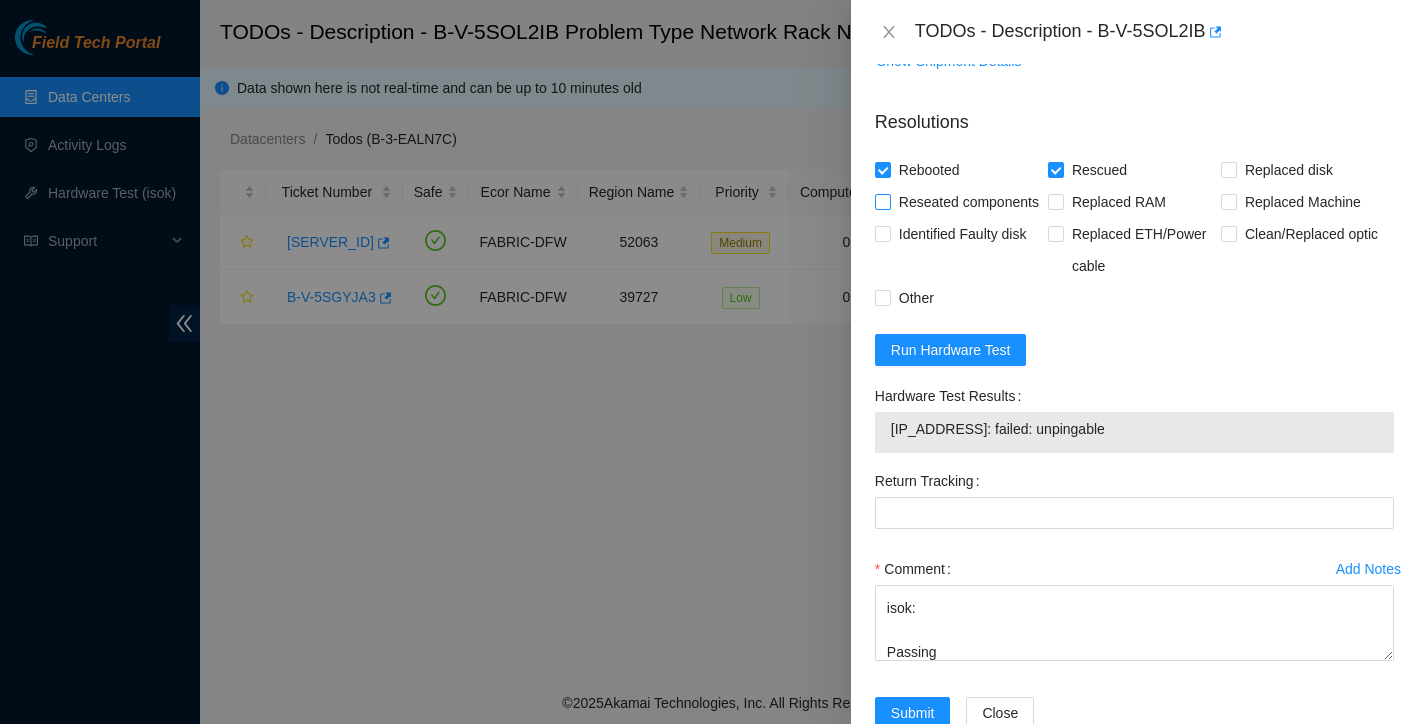 click on "Reseated components" at bounding box center [882, 201] 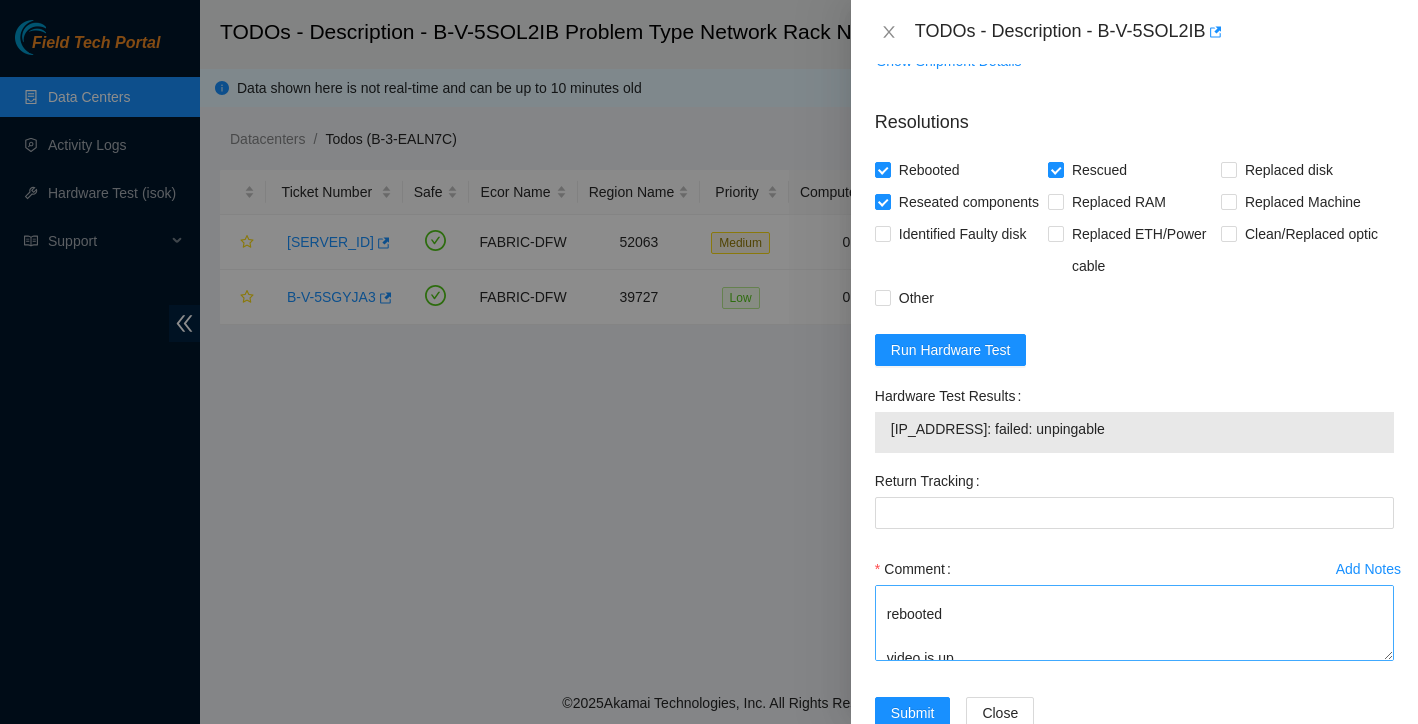 scroll, scrollTop: 63, scrollLeft: 0, axis: vertical 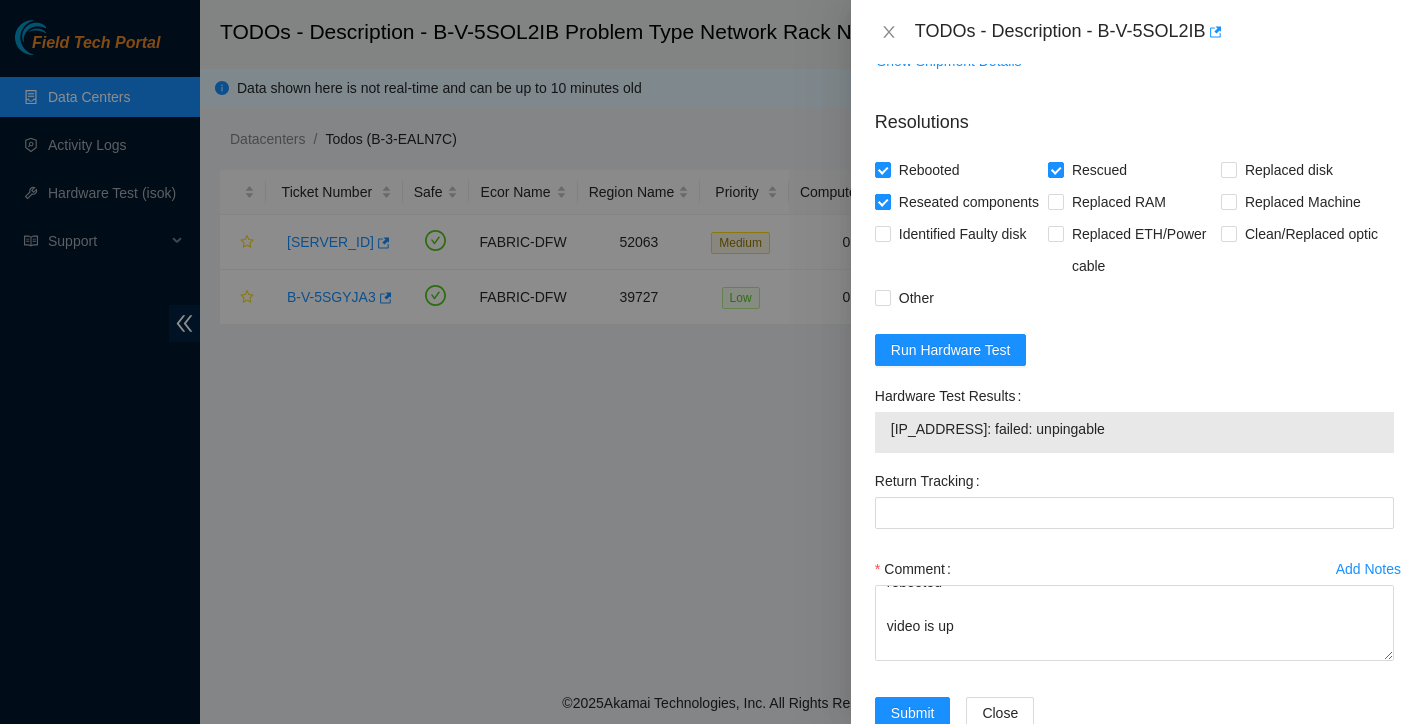 click on "Reseated components" at bounding box center (882, 201) 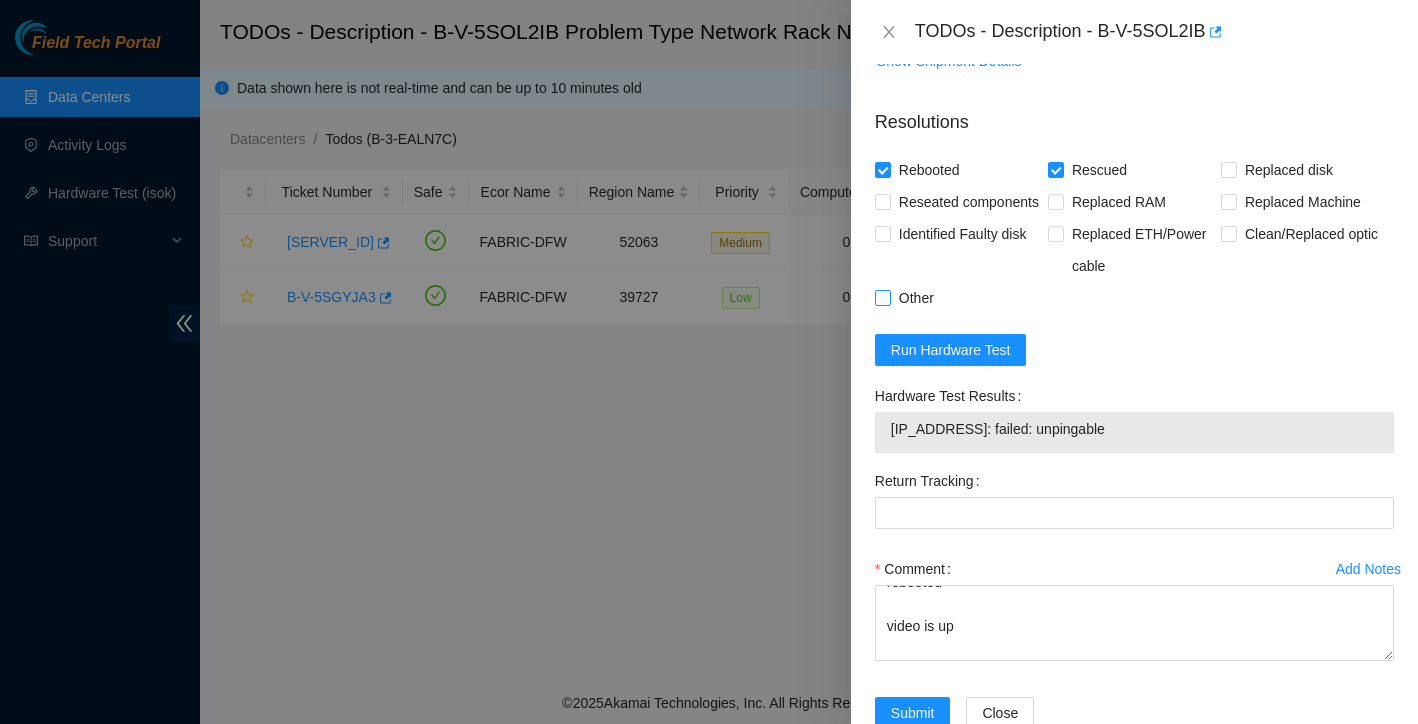 click on "Other" at bounding box center (882, 297) 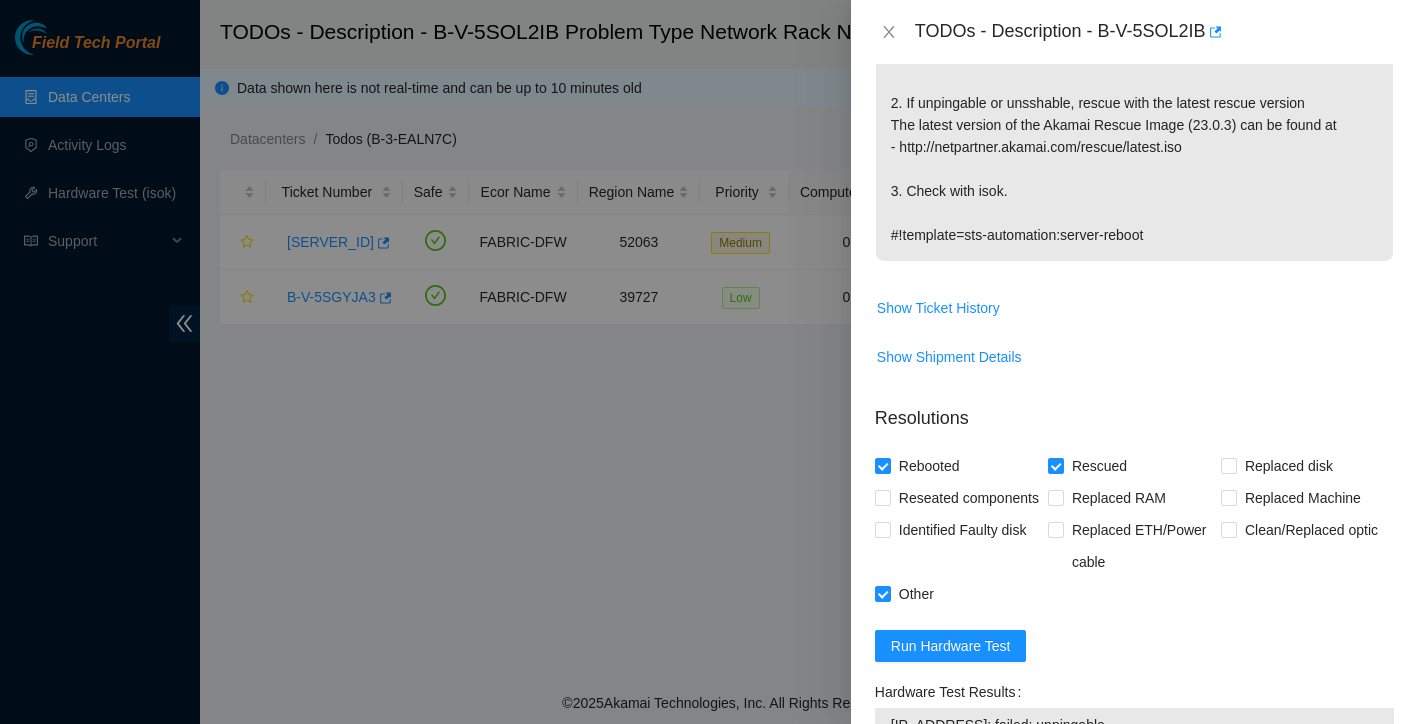 scroll, scrollTop: 726, scrollLeft: 0, axis: vertical 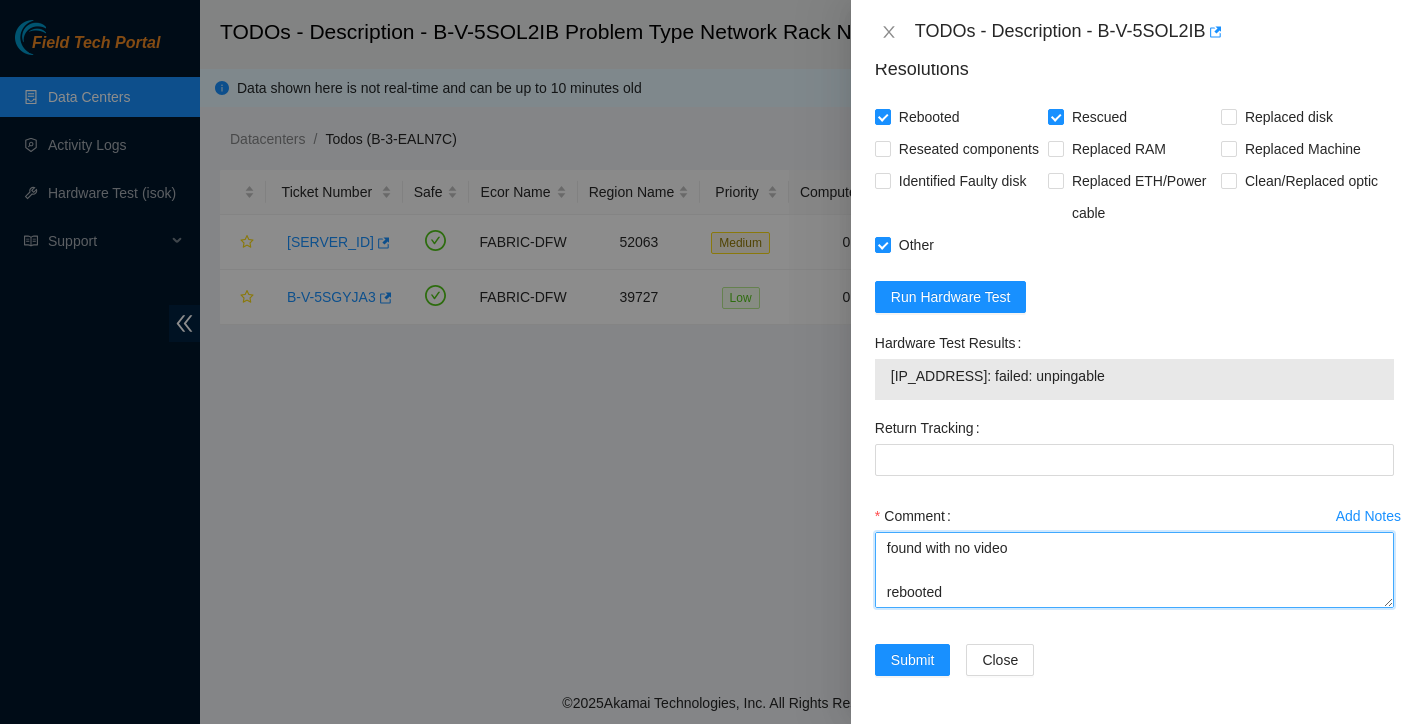 click on "found with no video
rebooted
video is up
rescued
reconfigured
isok:
Passing" at bounding box center (1134, 570) 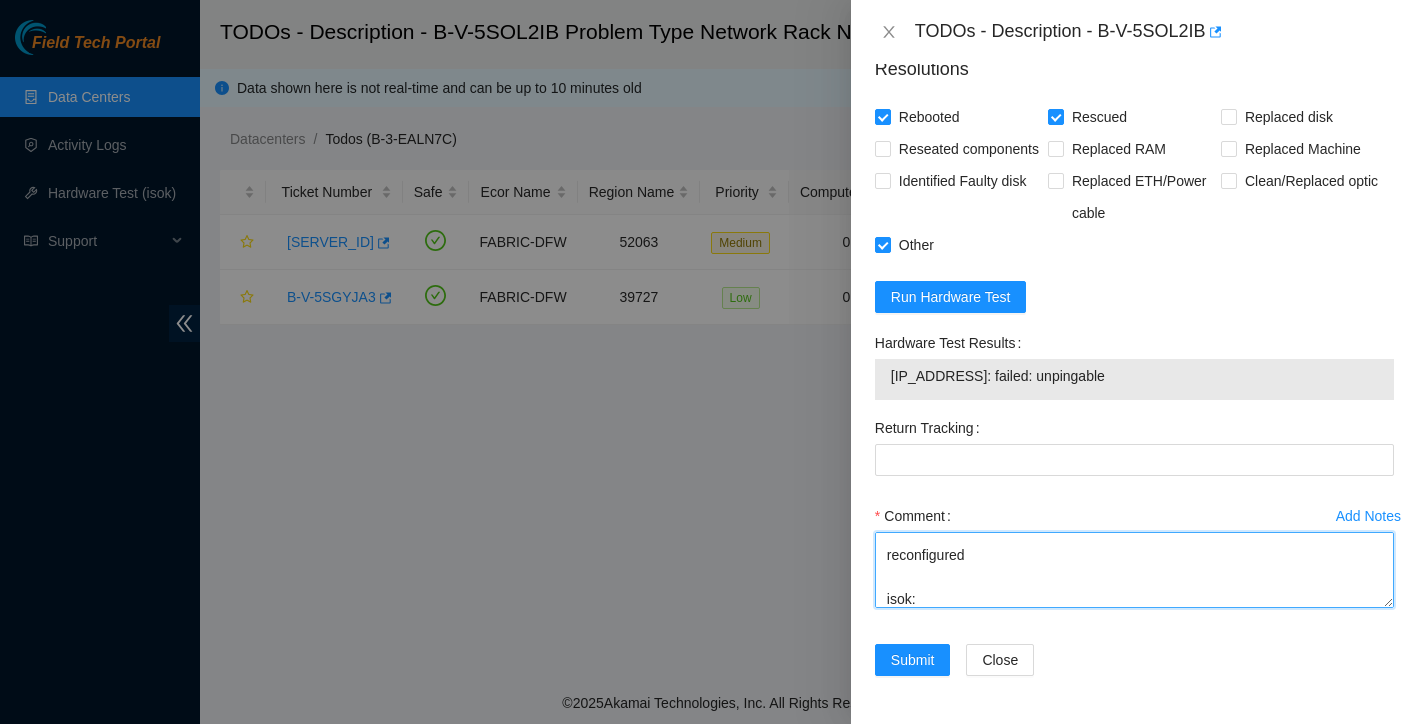scroll, scrollTop: 188, scrollLeft: 0, axis: vertical 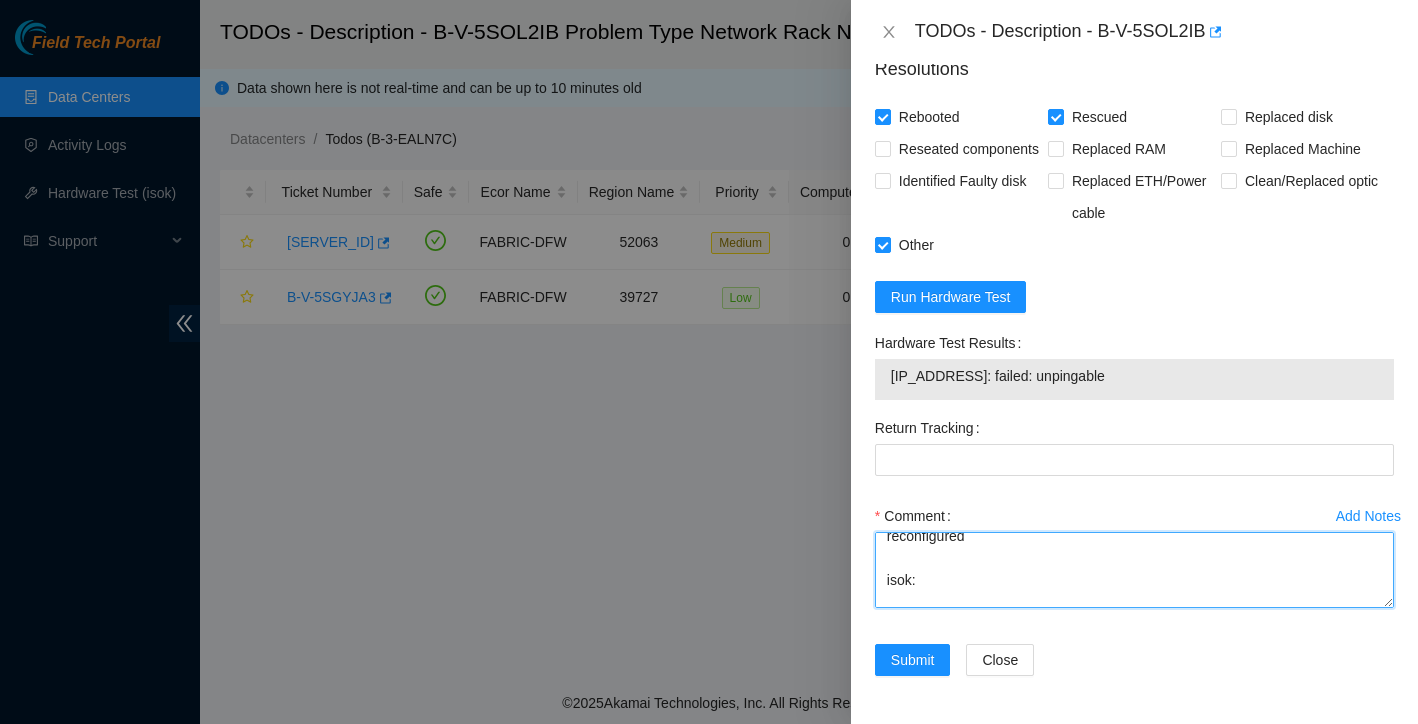 click on "found with no video
rebooted
video is up
rescued
reconfigured
isok:
Passing" at bounding box center (1134, 570) 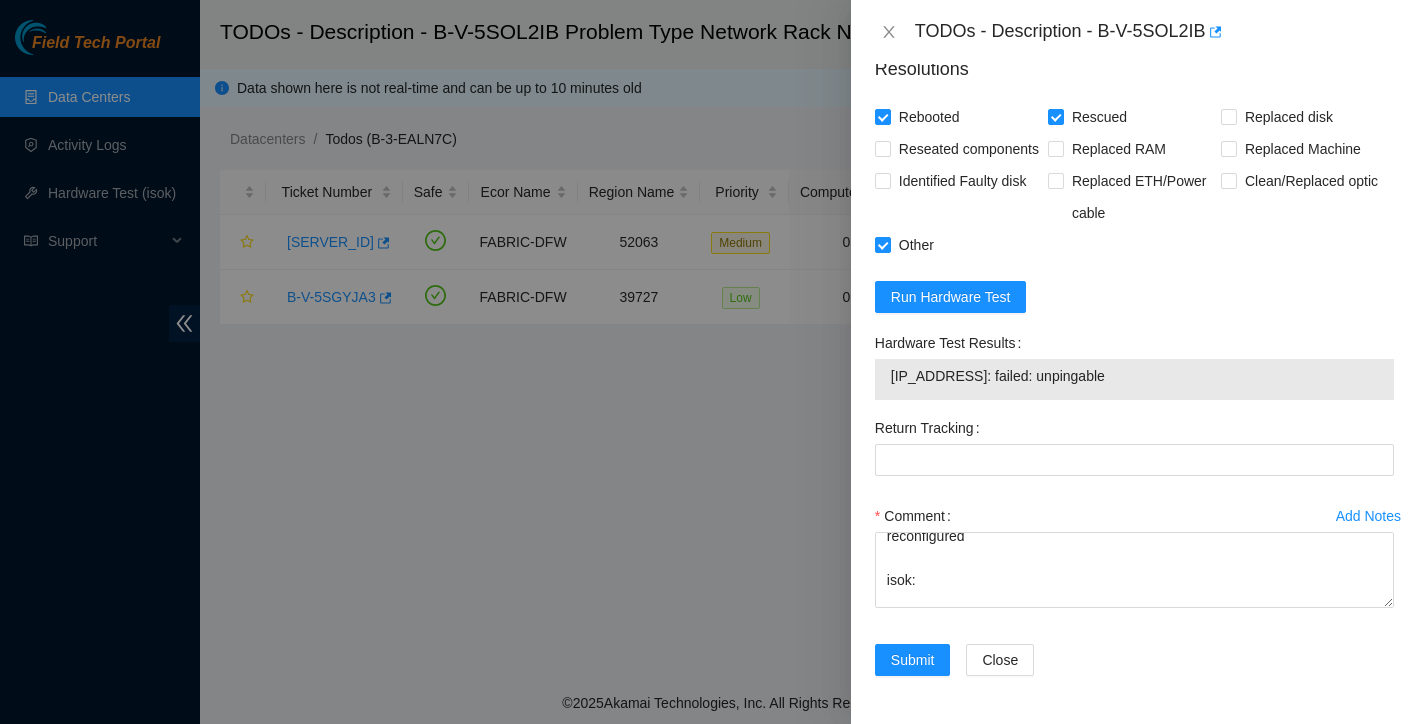 drag, startPoint x: 1039, startPoint y: 401, endPoint x: 1116, endPoint y: 401, distance: 77 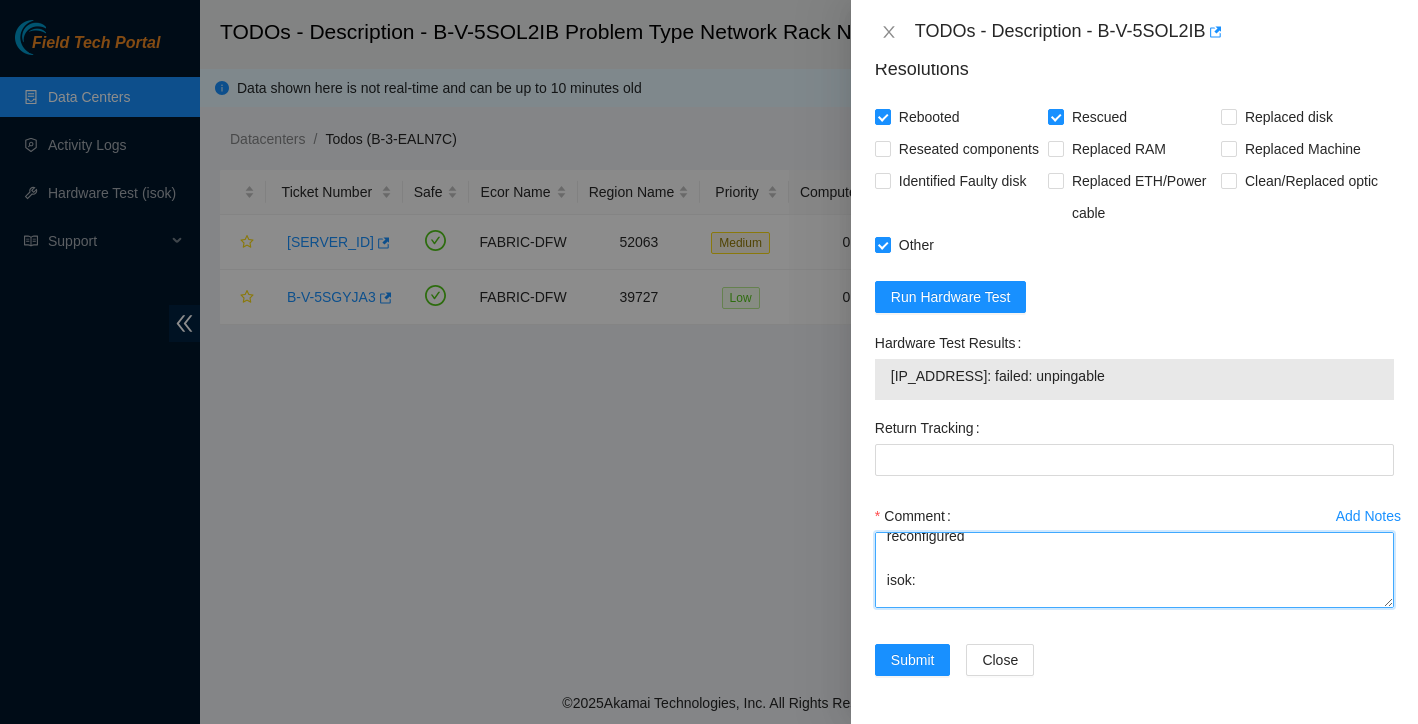 click on "found with no video
rebooted
video is up
rescued
reconfigured
isok:
Passing" at bounding box center [1134, 570] 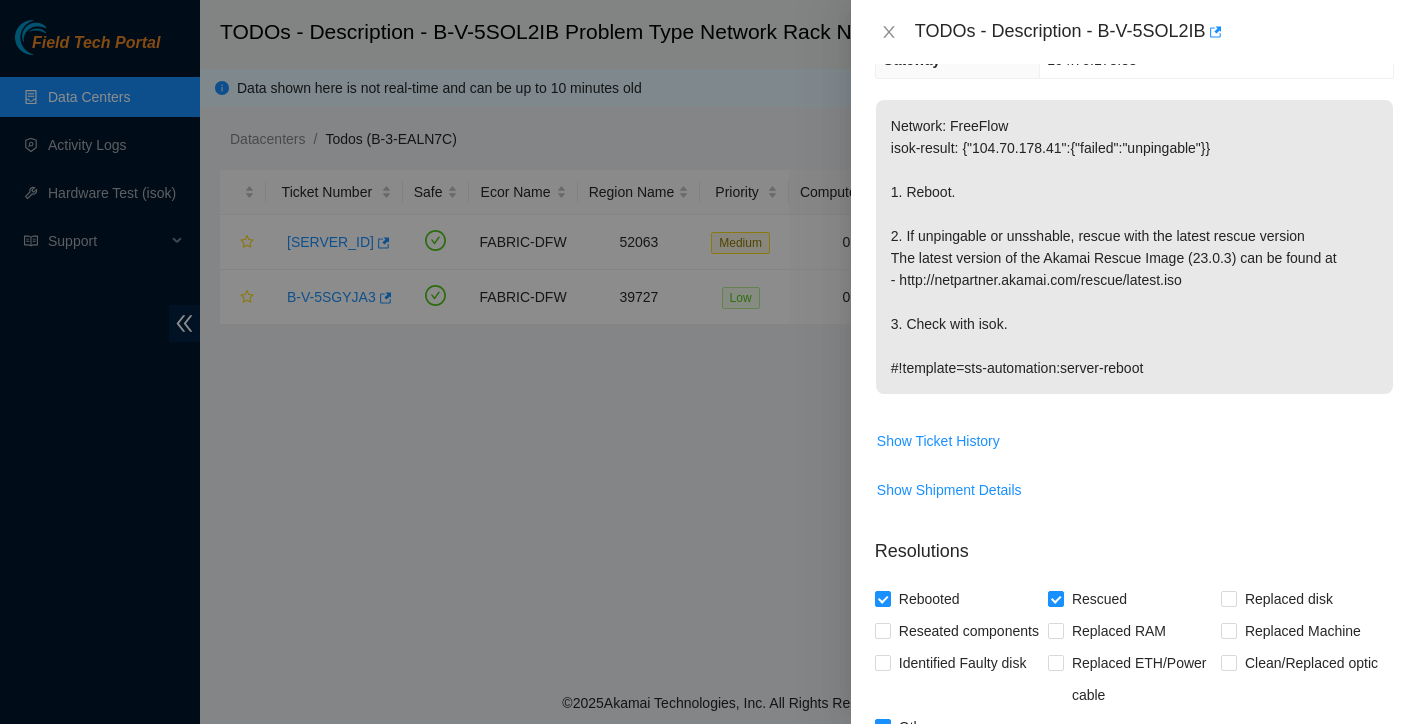 scroll, scrollTop: 114, scrollLeft: 0, axis: vertical 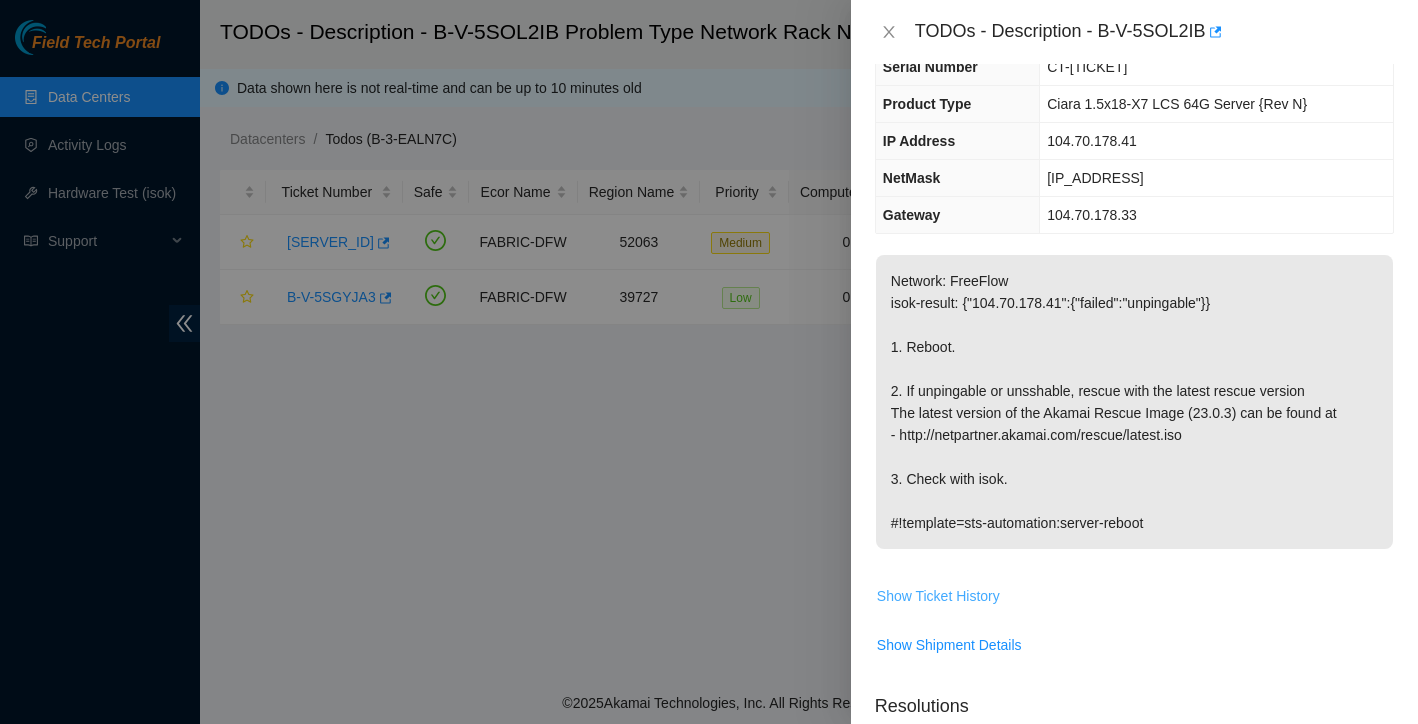 click on "Show Ticket History" at bounding box center (938, 596) 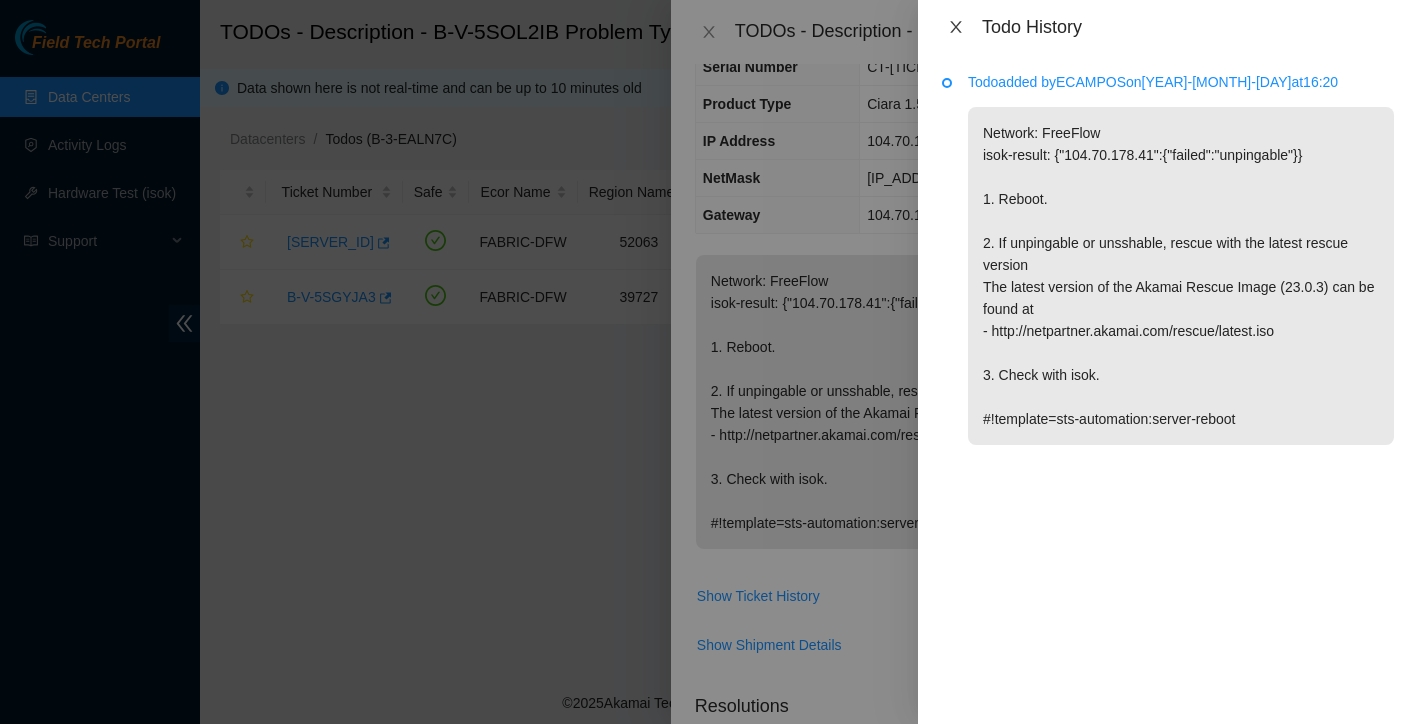 click 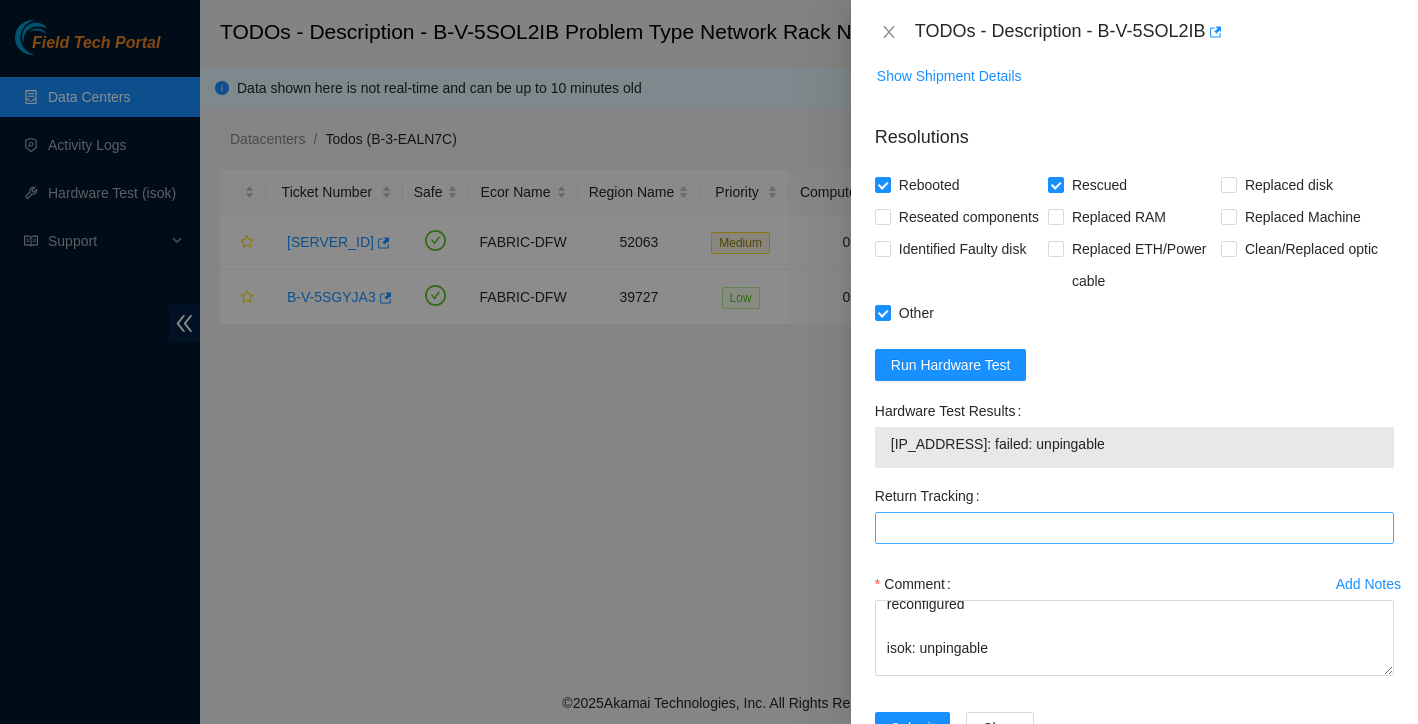 scroll, scrollTop: 783, scrollLeft: 0, axis: vertical 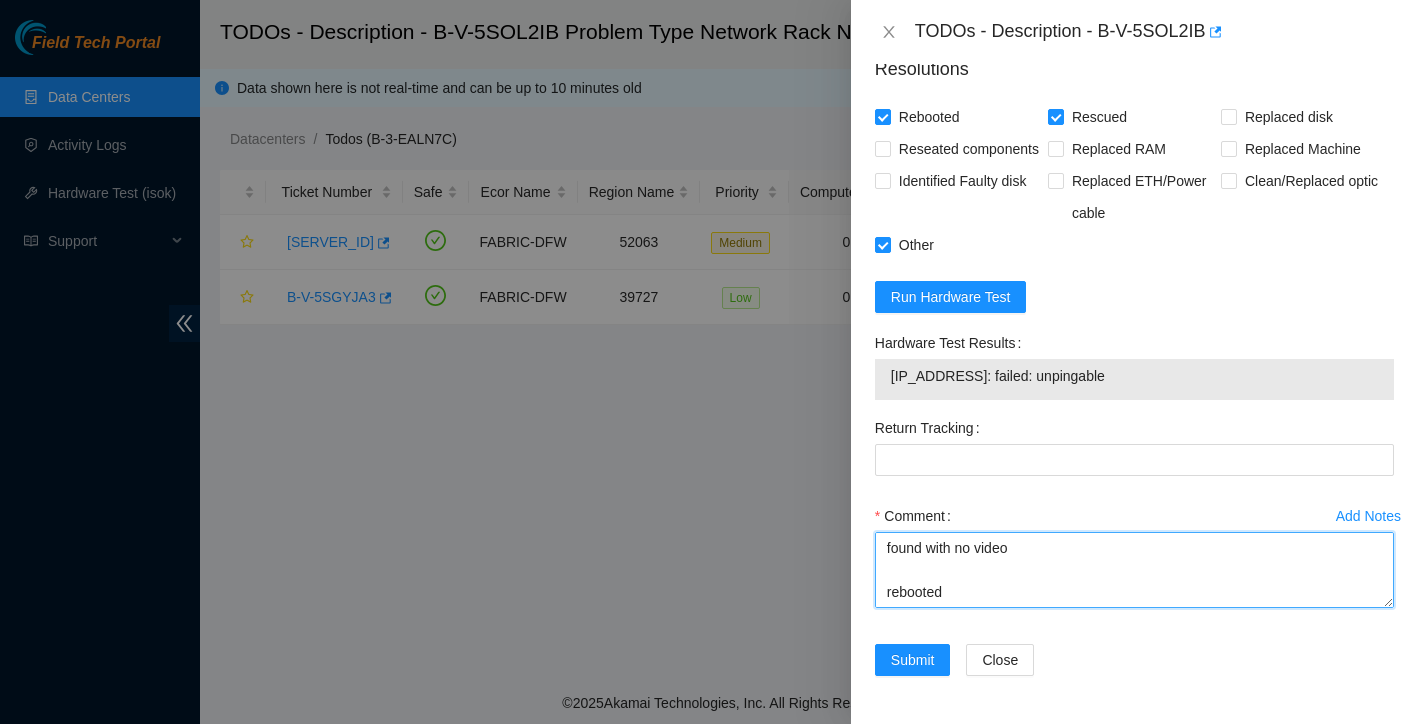 click on "found with no video
rebooted
video is up
rescued
reconfigured
isok: unpingable
Passing" at bounding box center [1134, 570] 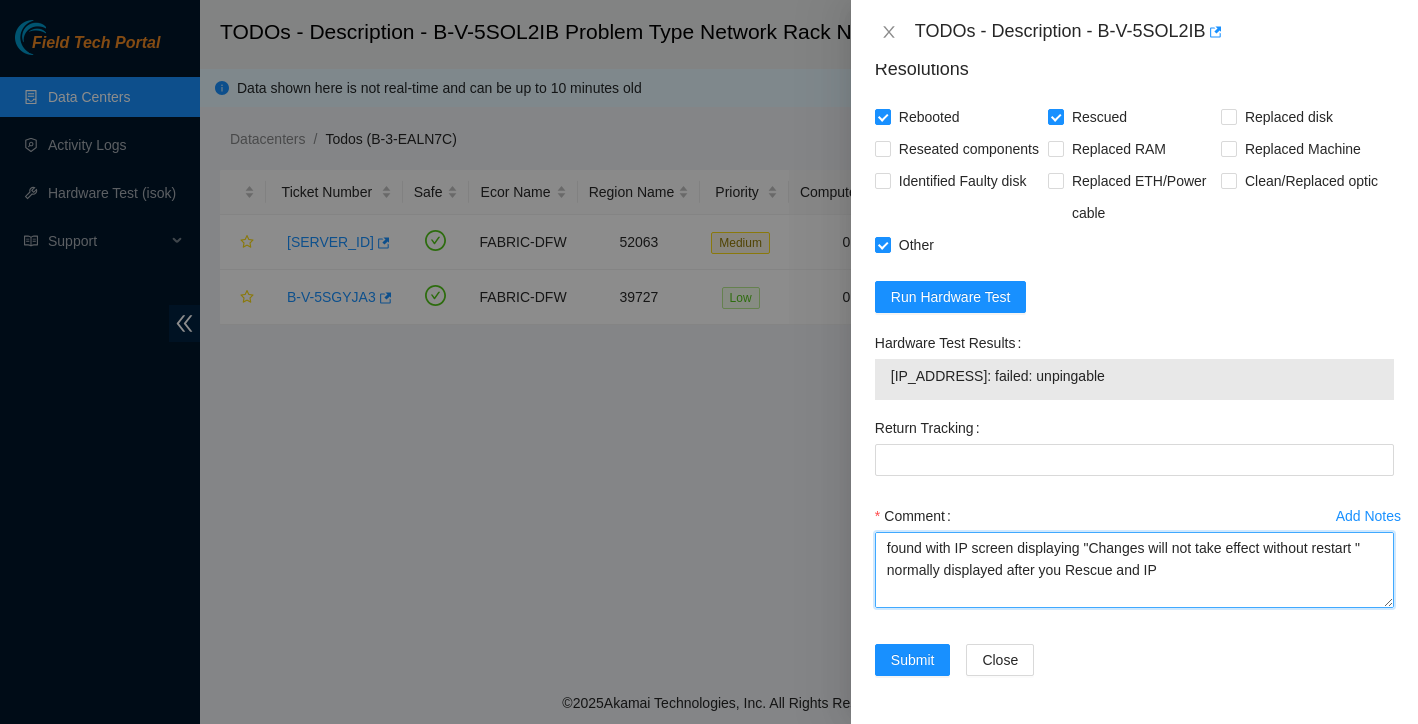 scroll, scrollTop: 1, scrollLeft: 0, axis: vertical 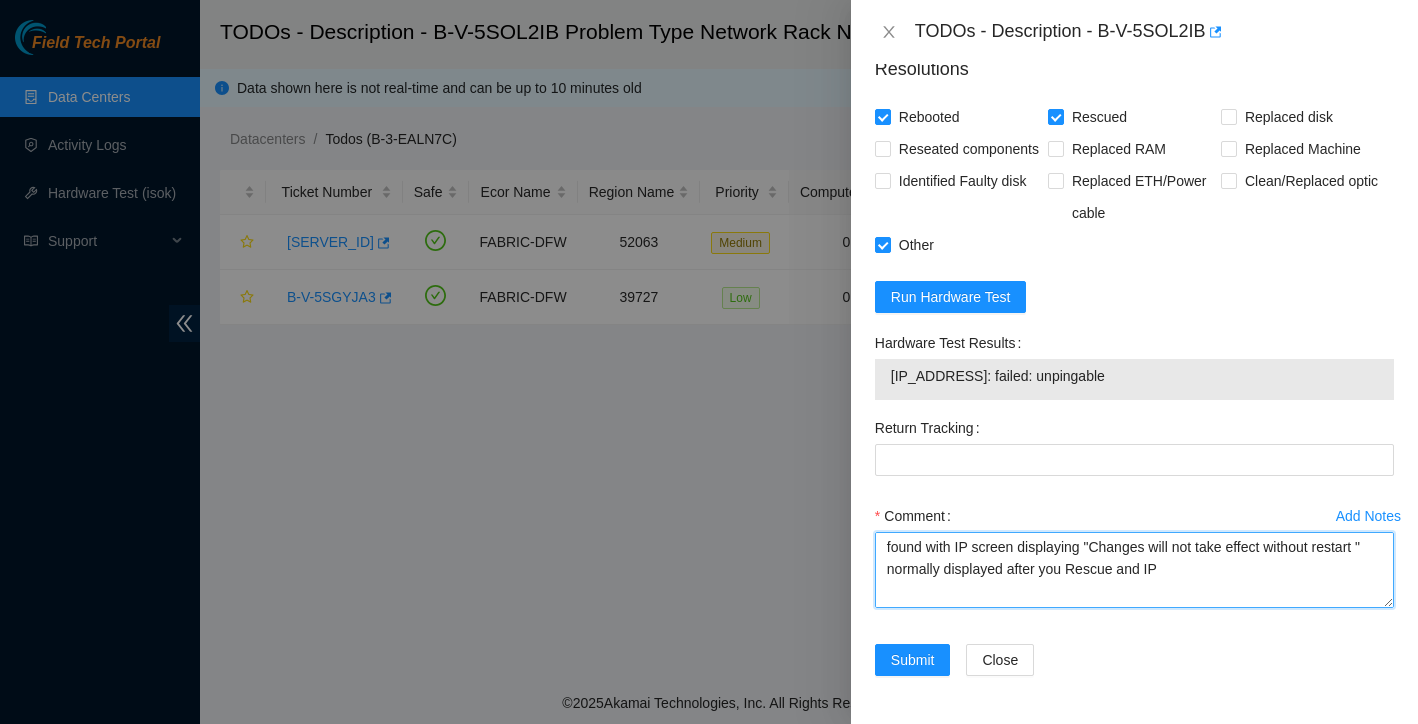 click on "found with IP screen displaying "Changes will not take effect without restart " normally displayed after you Rescue and IP
rebooted
video is up
rescued
reconfigured
isok: unpingable
Passing" at bounding box center (1134, 570) 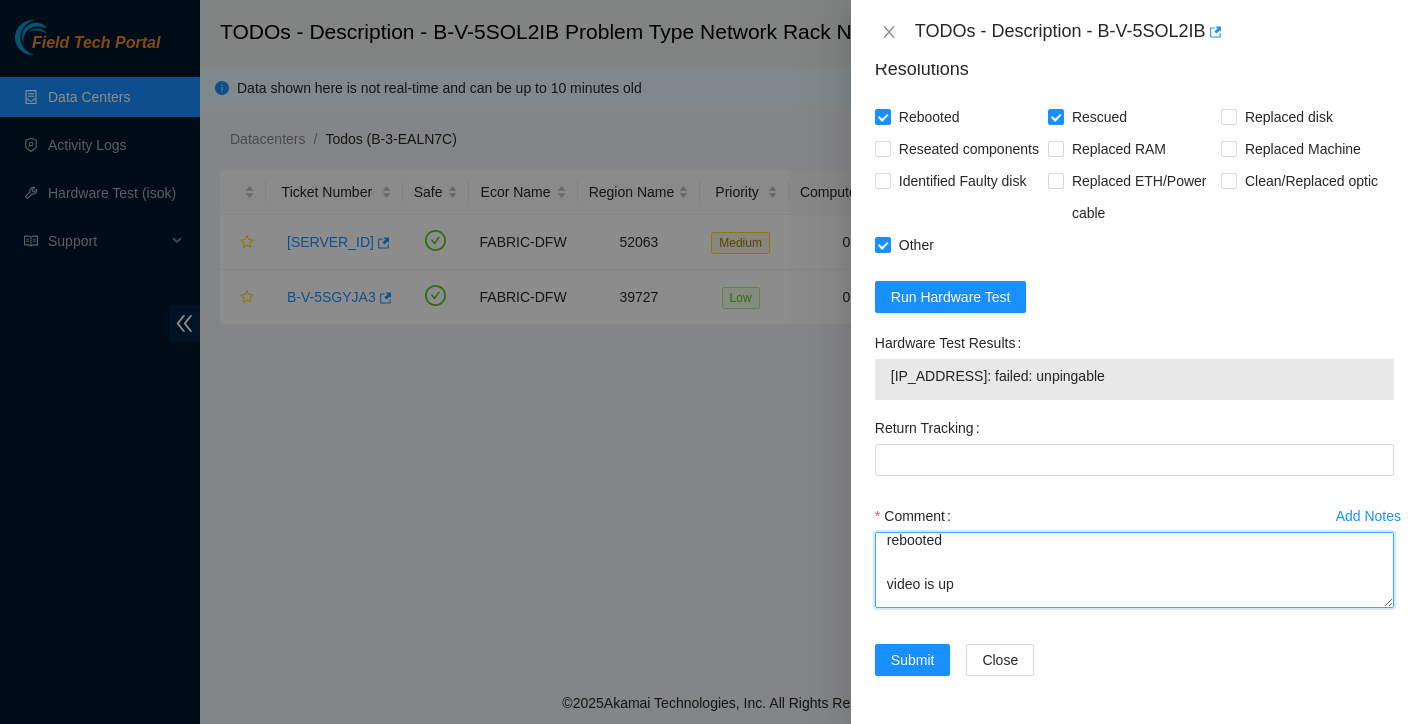 scroll, scrollTop: 86, scrollLeft: 0, axis: vertical 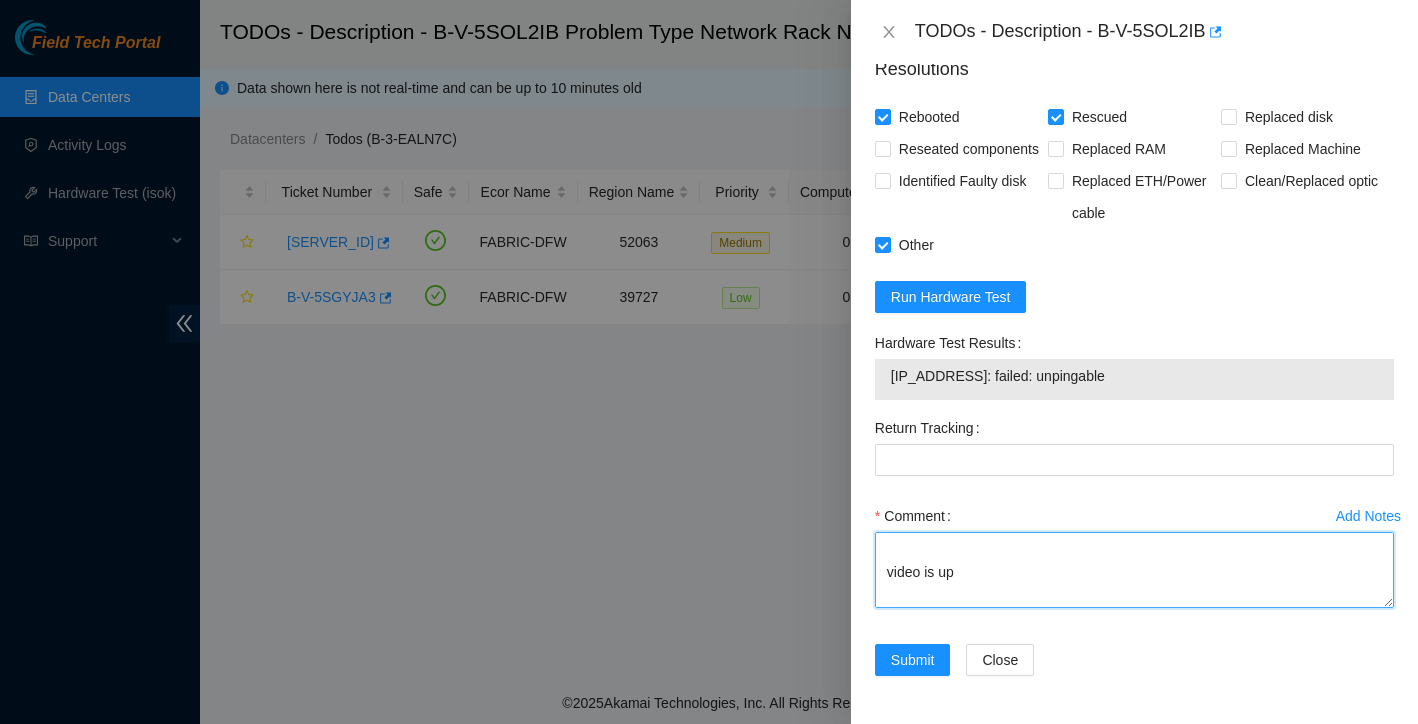 drag, startPoint x: 967, startPoint y: 582, endPoint x: 867, endPoint y: 559, distance: 102.610916 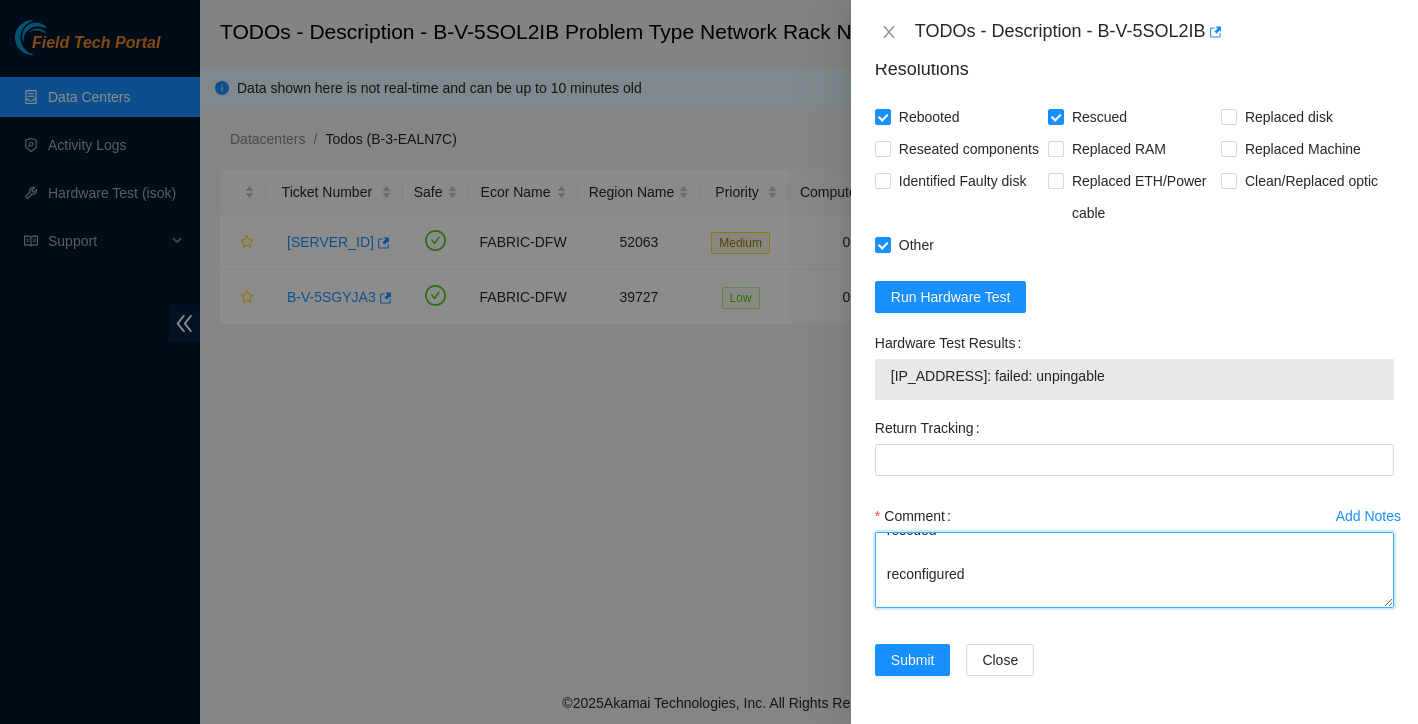 scroll, scrollTop: 149, scrollLeft: 0, axis: vertical 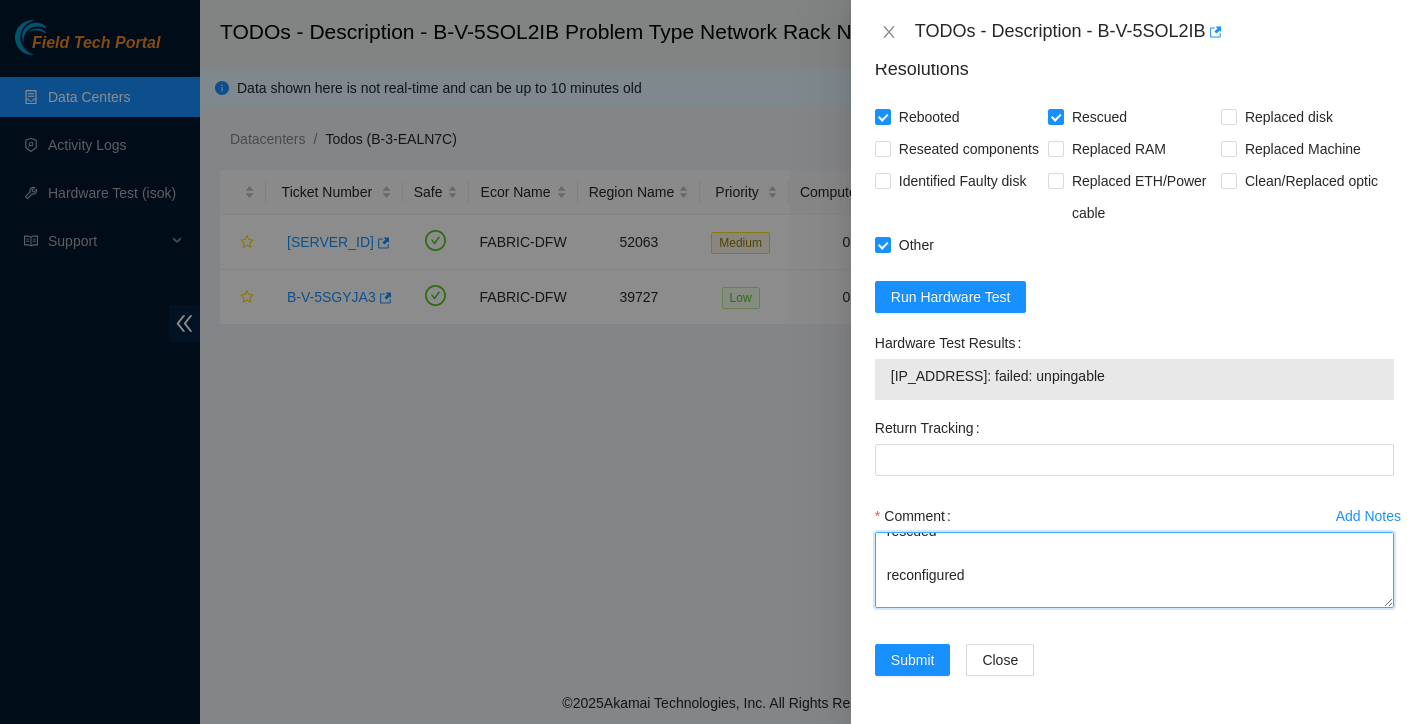 click on "found with IP screen displaying "Changes will not take effect without restart" normally displayed after you Rescue and IP
cold rebooted  (
pow
rescued
reconfigured
rebooted
still displays "Changes will not take effect without restart"
isok: unpingable" at bounding box center [1134, 570] 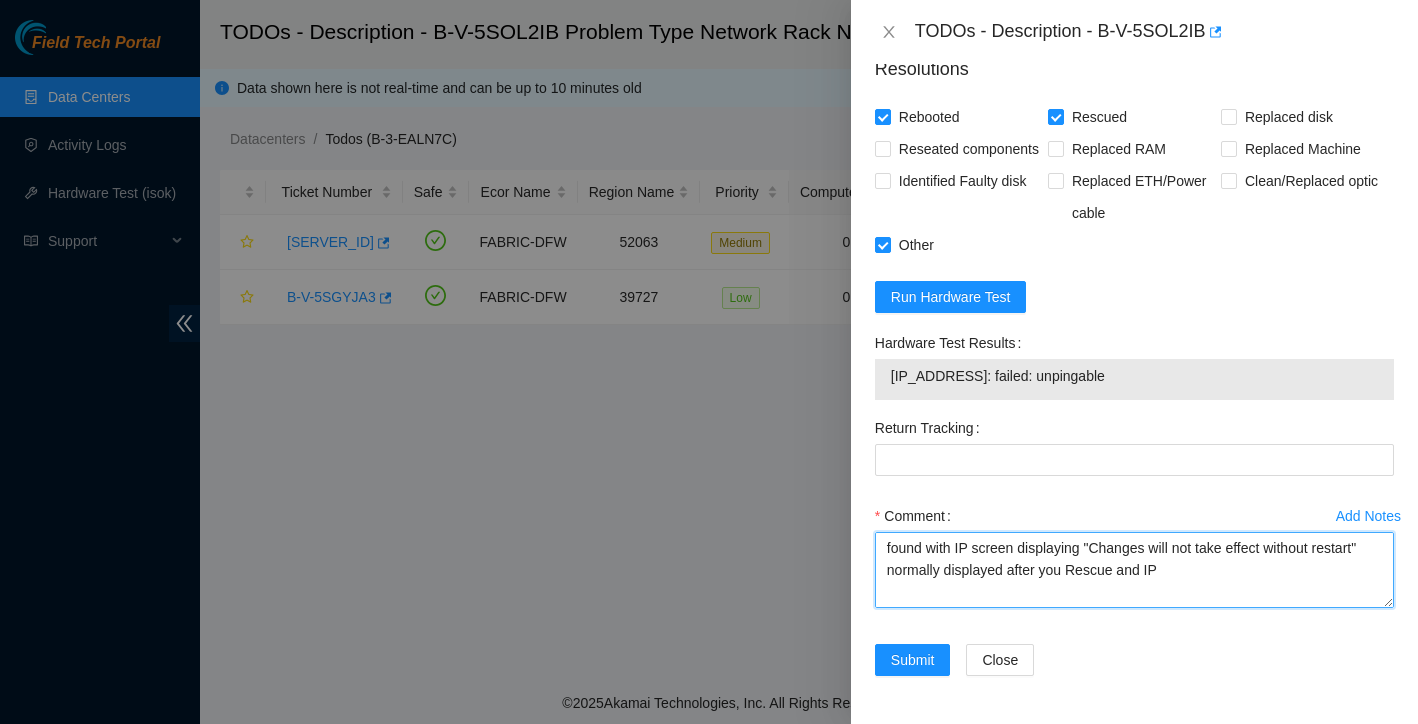 scroll, scrollTop: 0, scrollLeft: 0, axis: both 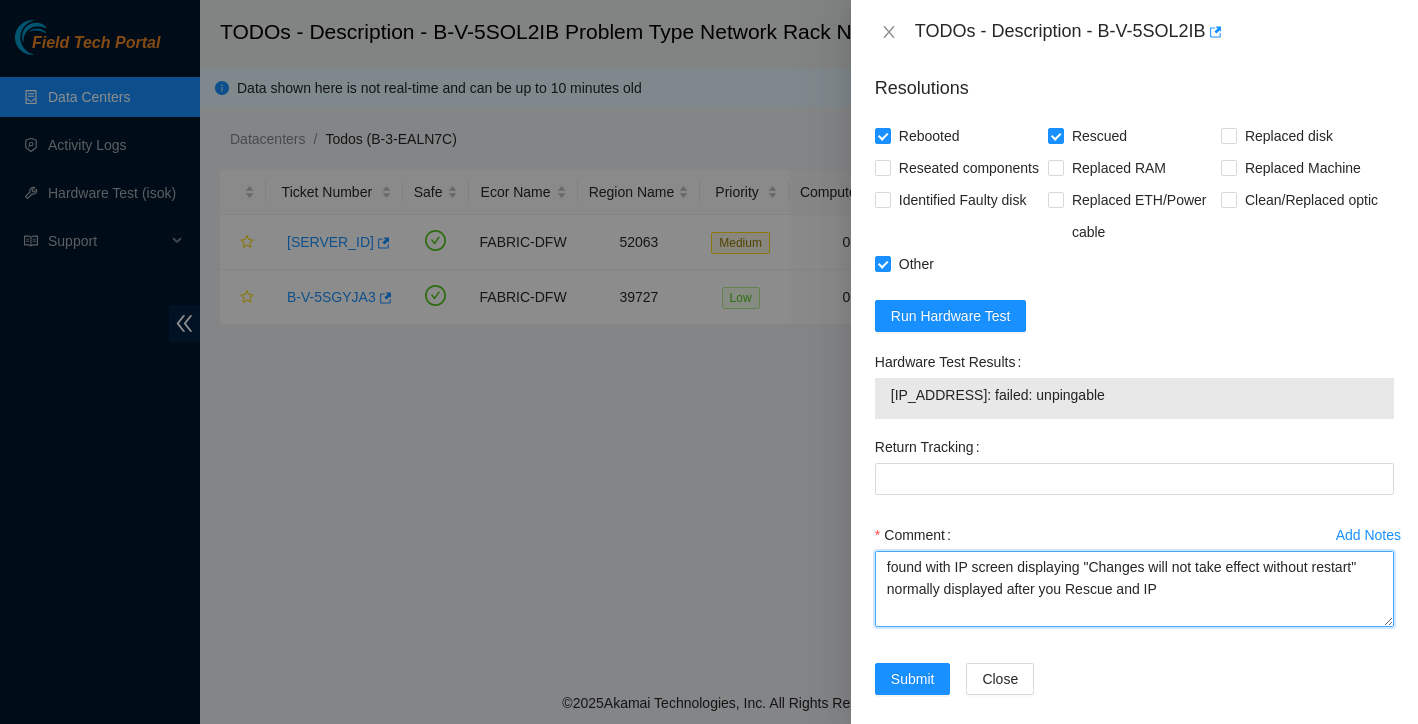 drag, startPoint x: 1091, startPoint y: 593, endPoint x: 1383, endPoint y: 599, distance: 292.06165 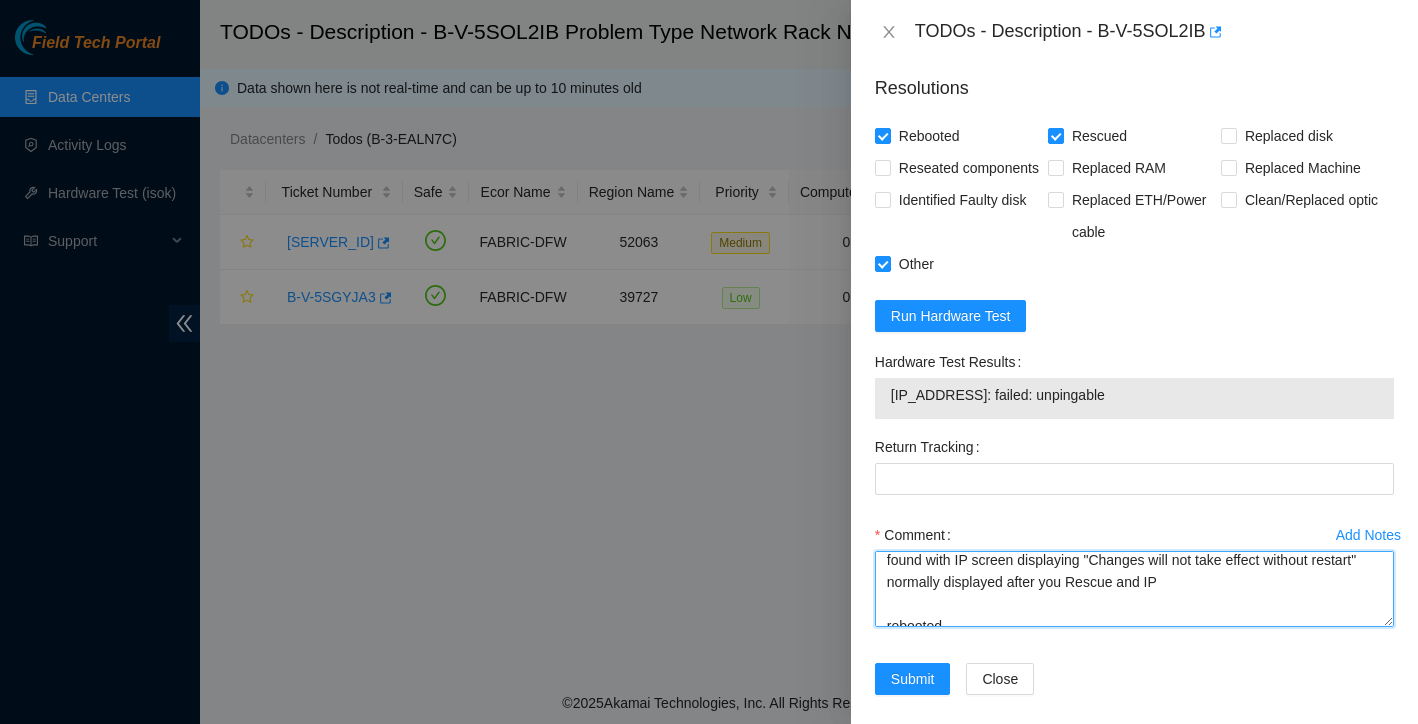 scroll, scrollTop: 3, scrollLeft: 0, axis: vertical 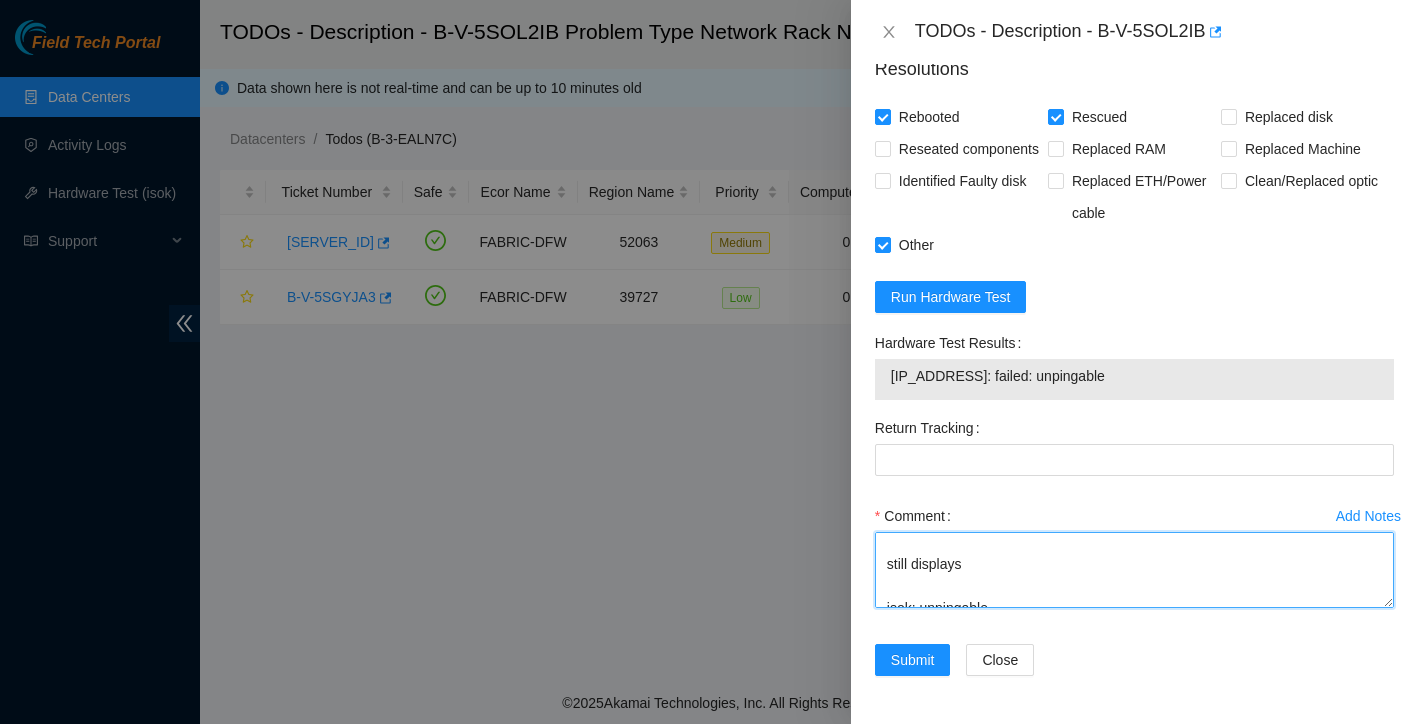 click on "found with IP screen displaying "Changes will not take effect without restart" normally displayed after you Rescue and IP
rebooted
rescued
reconfigured
rebooted
still displays
isok: unpingable
Passing" at bounding box center [1134, 570] 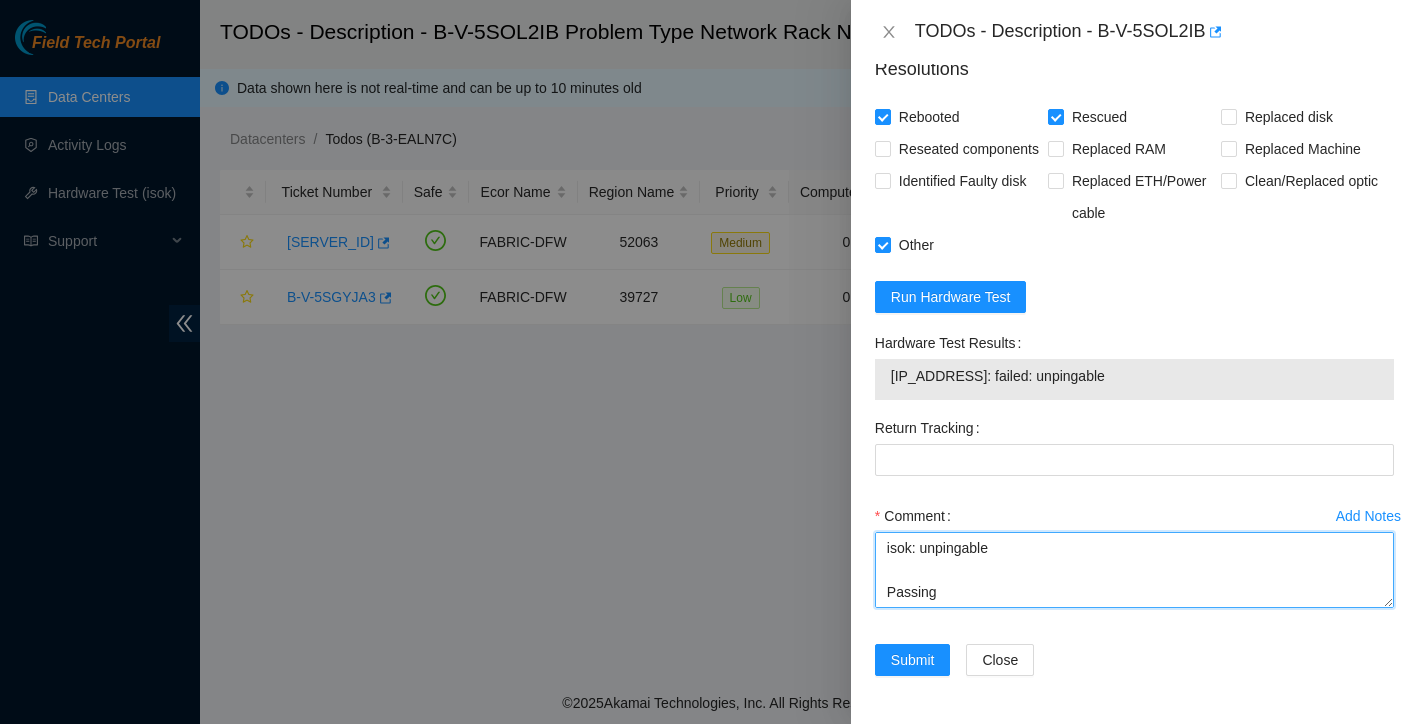 scroll, scrollTop: 286, scrollLeft: 0, axis: vertical 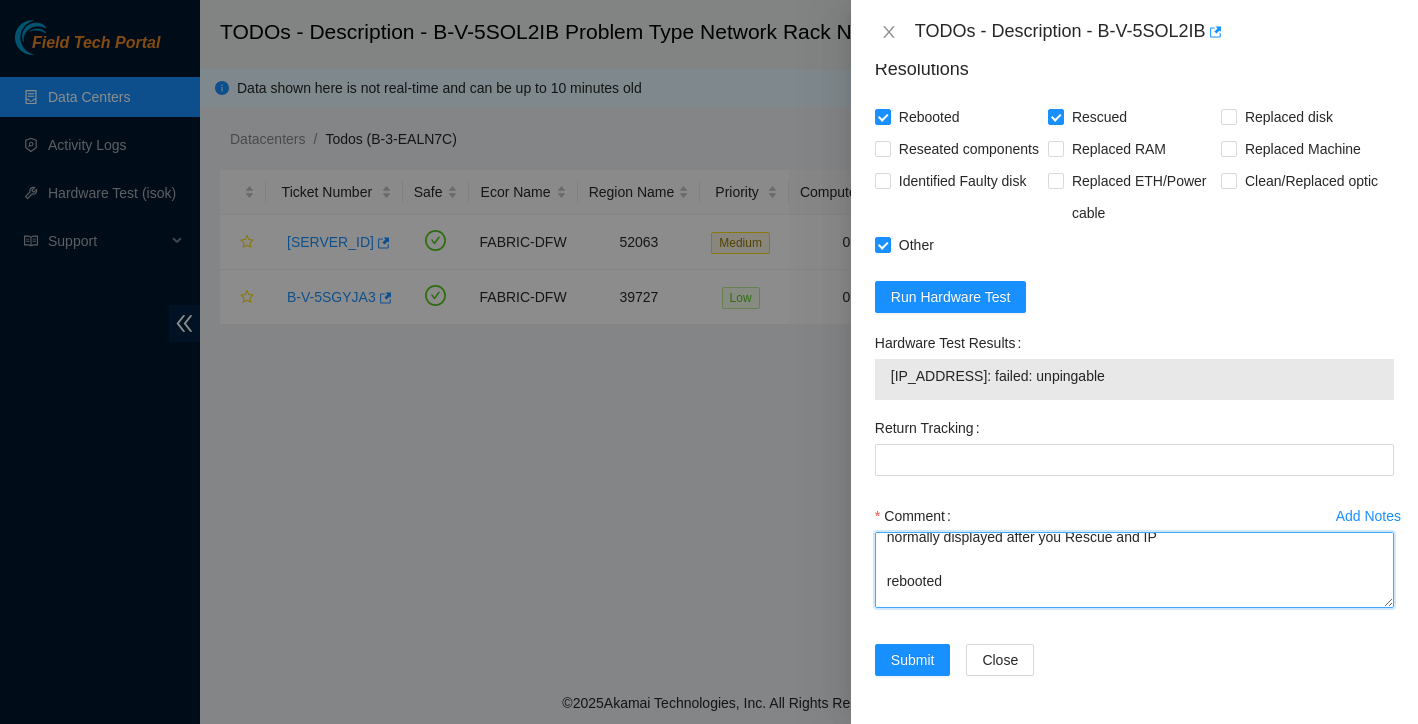 click on "found with IP screen displaying "Changes will not take effect without restart" normally displayed after you Rescue and IP
rebooted
rescued
reconfigured
rebooted
still displays "Changes will not take effect without restart"
isok: unpingable" at bounding box center [1134, 570] 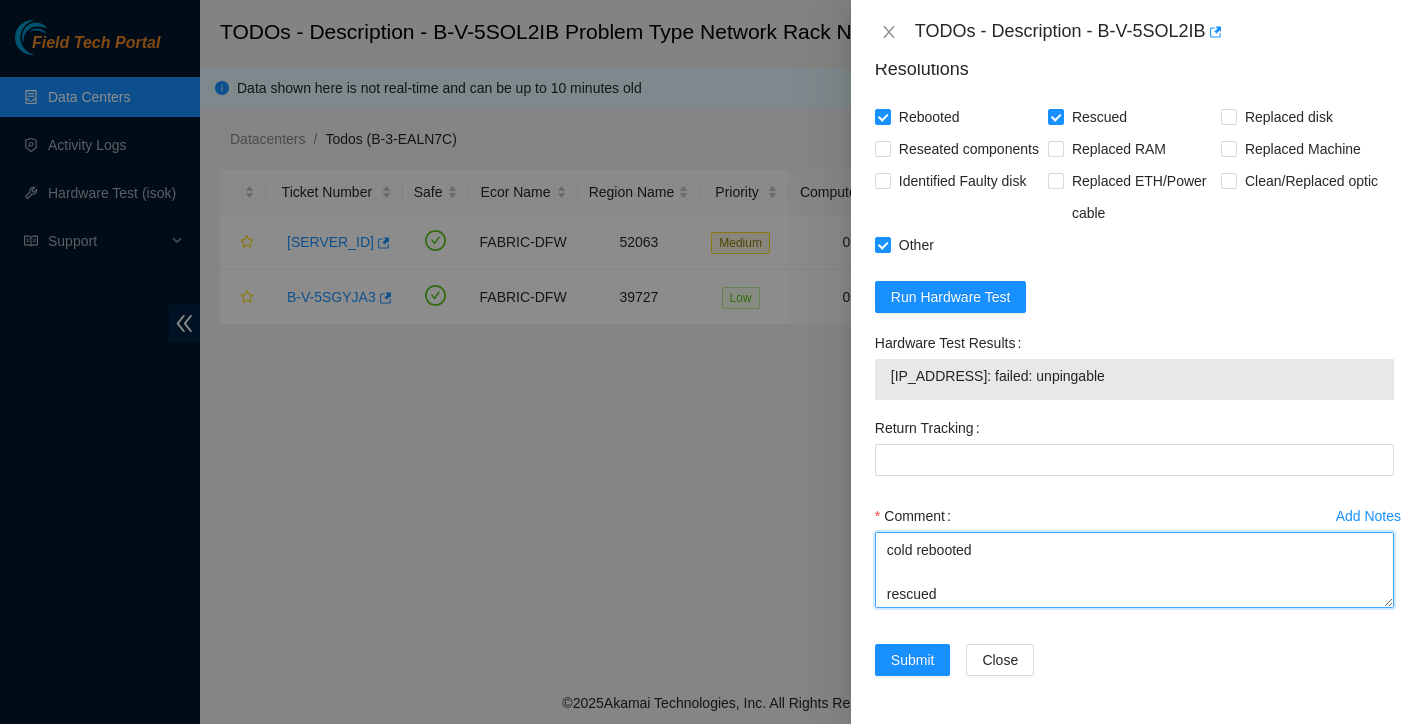 scroll, scrollTop: 58, scrollLeft: 0, axis: vertical 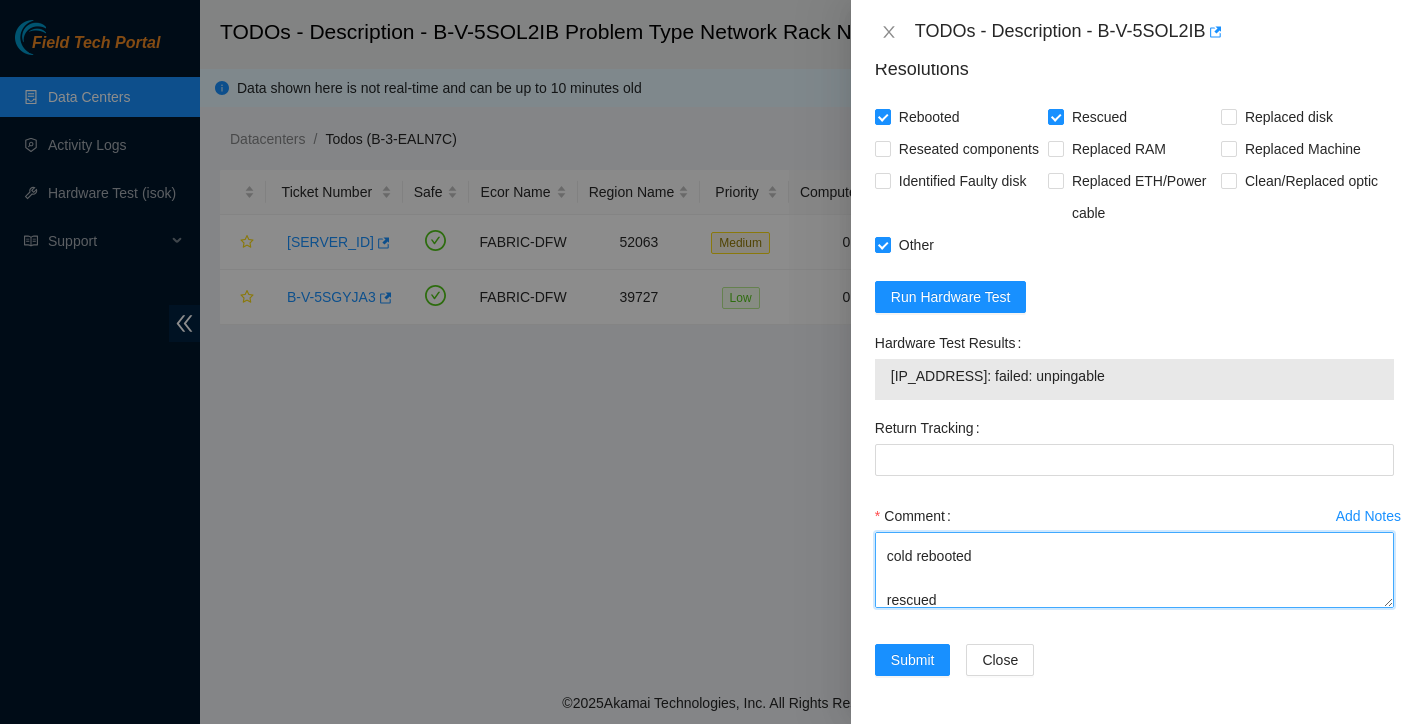 click on "found with IP screen displaying "Changes will not take effect without restart" normally displayed after you Rescue and IP
cold rebooted
rescued
reconfigured
rebooted
still displays "Changes will not take effect without restart"
isok: unpingable" at bounding box center [1134, 570] 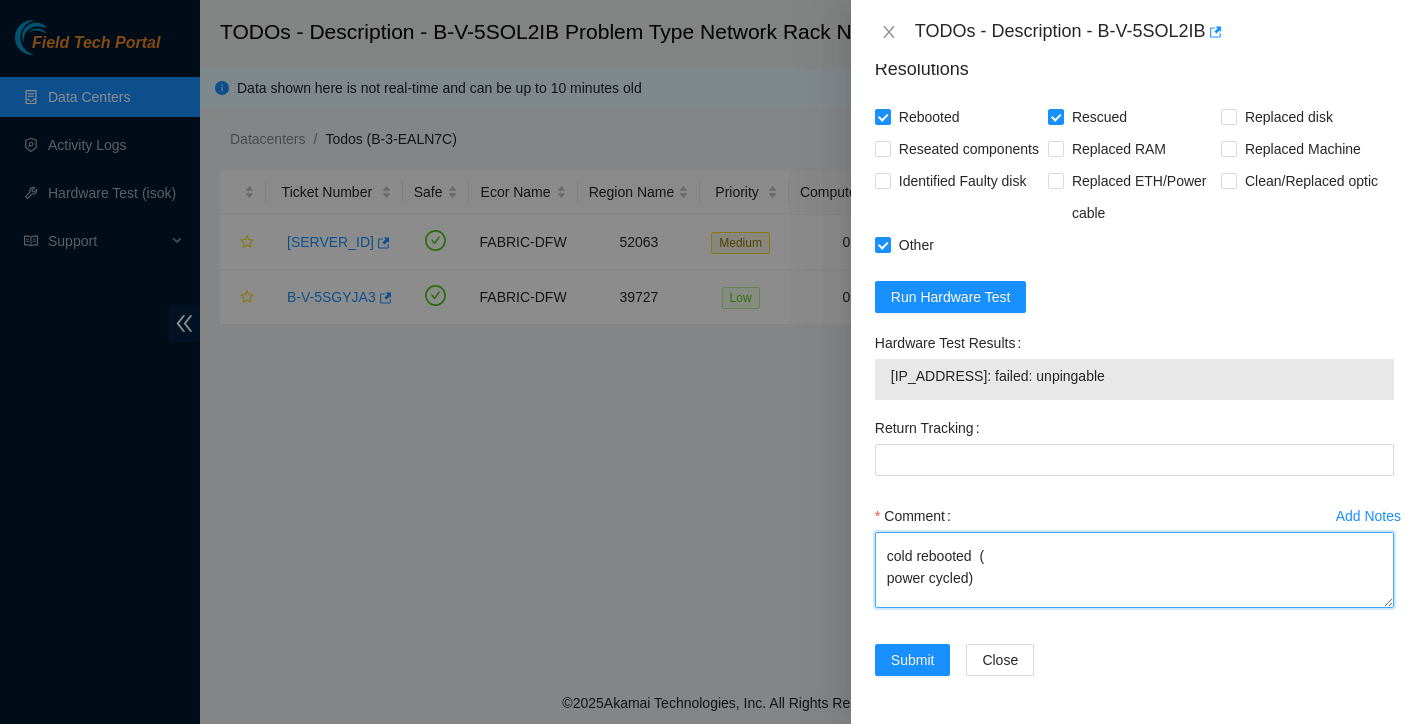 click on "found with IP screen displaying "Changes will not take effect without restart" normally displayed after you Rescue and IP
cold rebooted  (
power cycled)
rescued
reconfigured
rebooted
still displays "Changes will not take effect without restart"
isok: unpingable" at bounding box center [1134, 570] 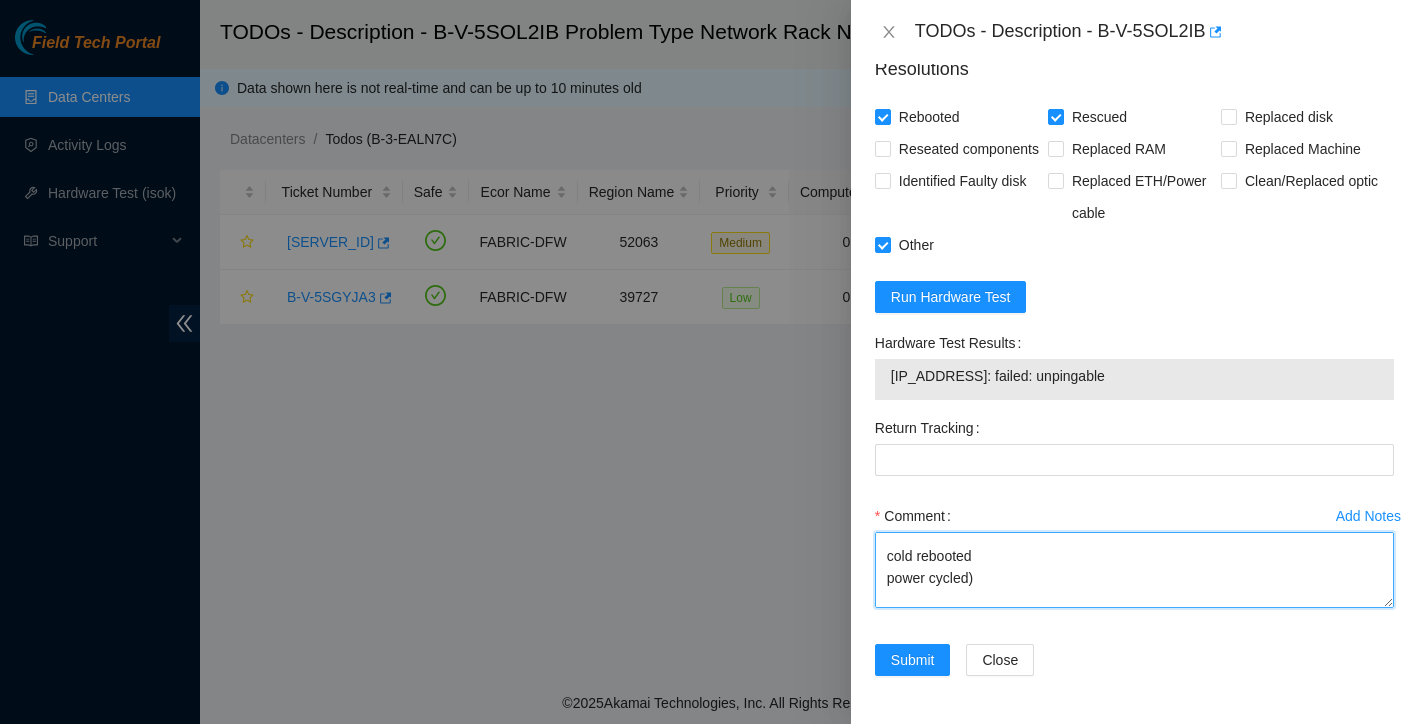 click on "found with IP screen displaying "Changes will not take effect without restart" normally displayed after you Rescue and IP
cold rebooted
power cycled)
rescued
reconfigured
rebooted
still displays "Changes will not take effect without restart"
isok: unpingable" at bounding box center (1134, 570) 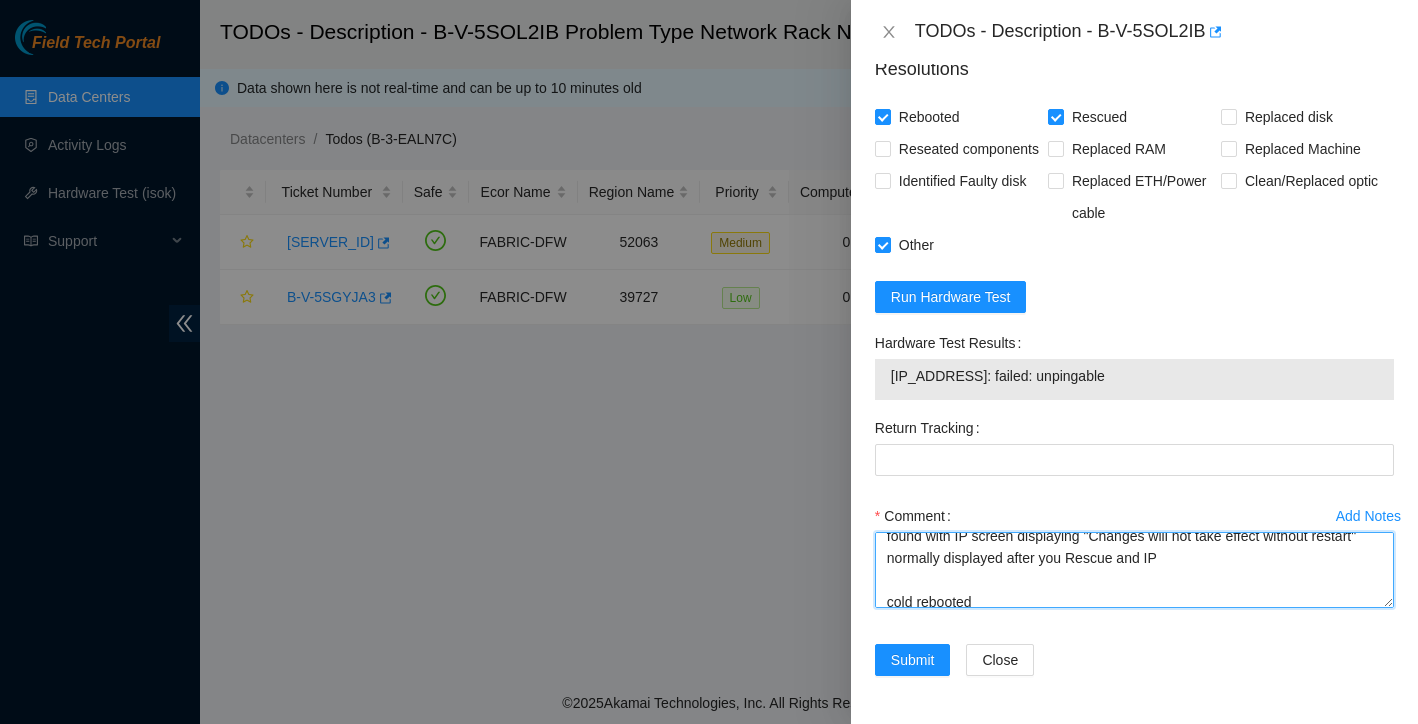scroll, scrollTop: 0, scrollLeft: 0, axis: both 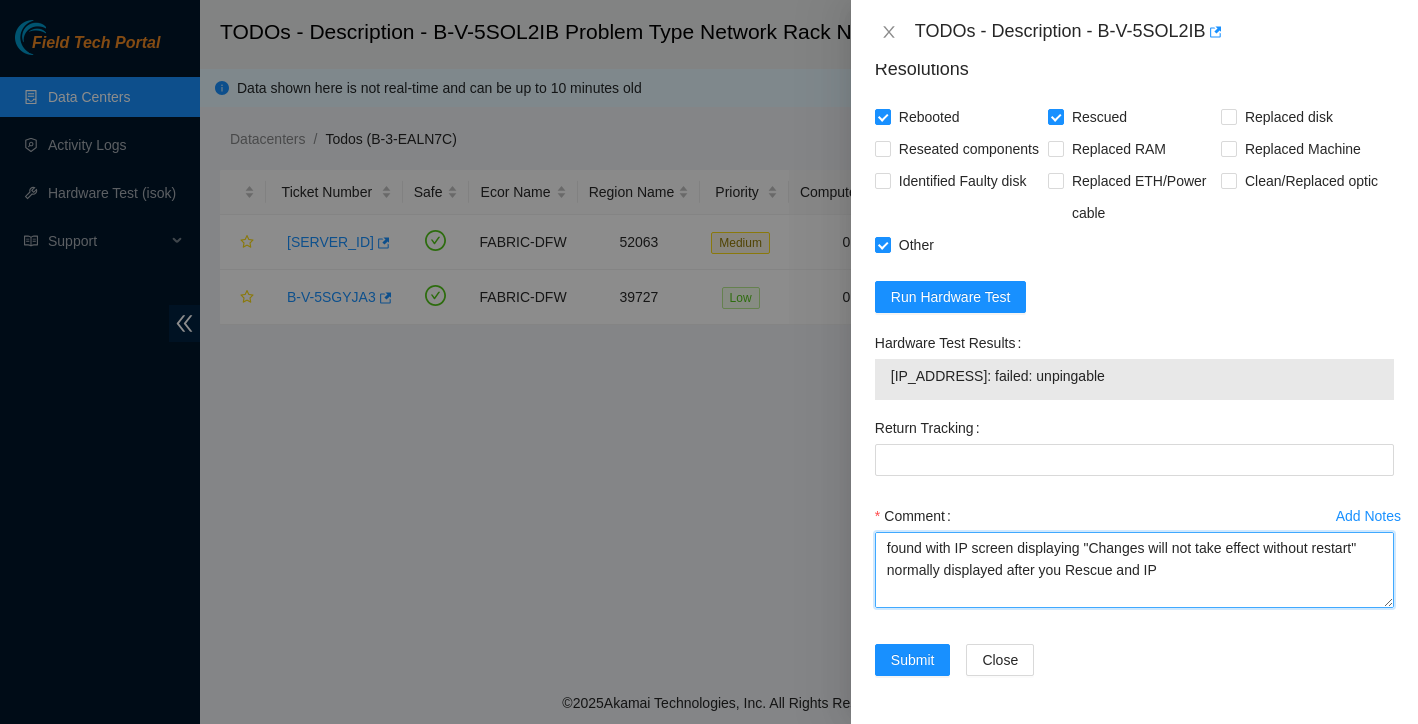 drag, startPoint x: 1101, startPoint y: 575, endPoint x: 1375, endPoint y: 573, distance: 274.0073 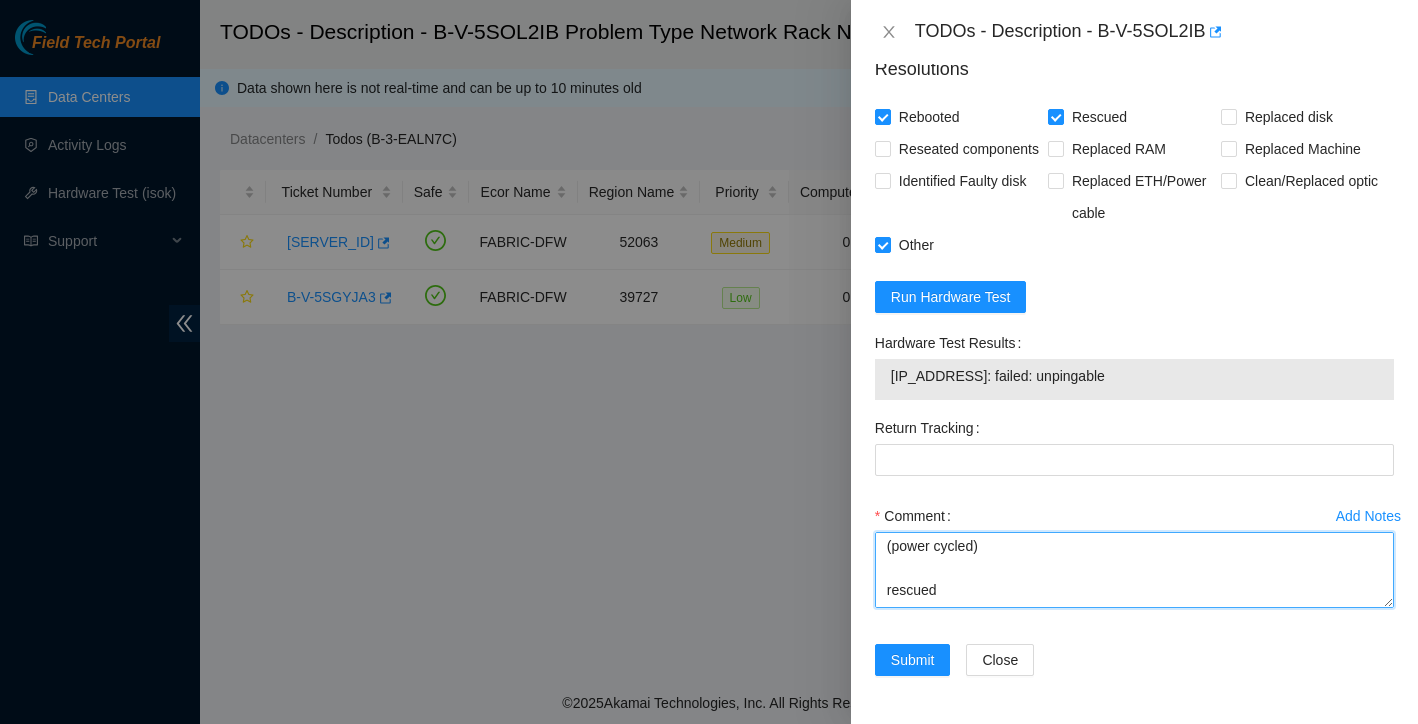 scroll, scrollTop: 48, scrollLeft: 0, axis: vertical 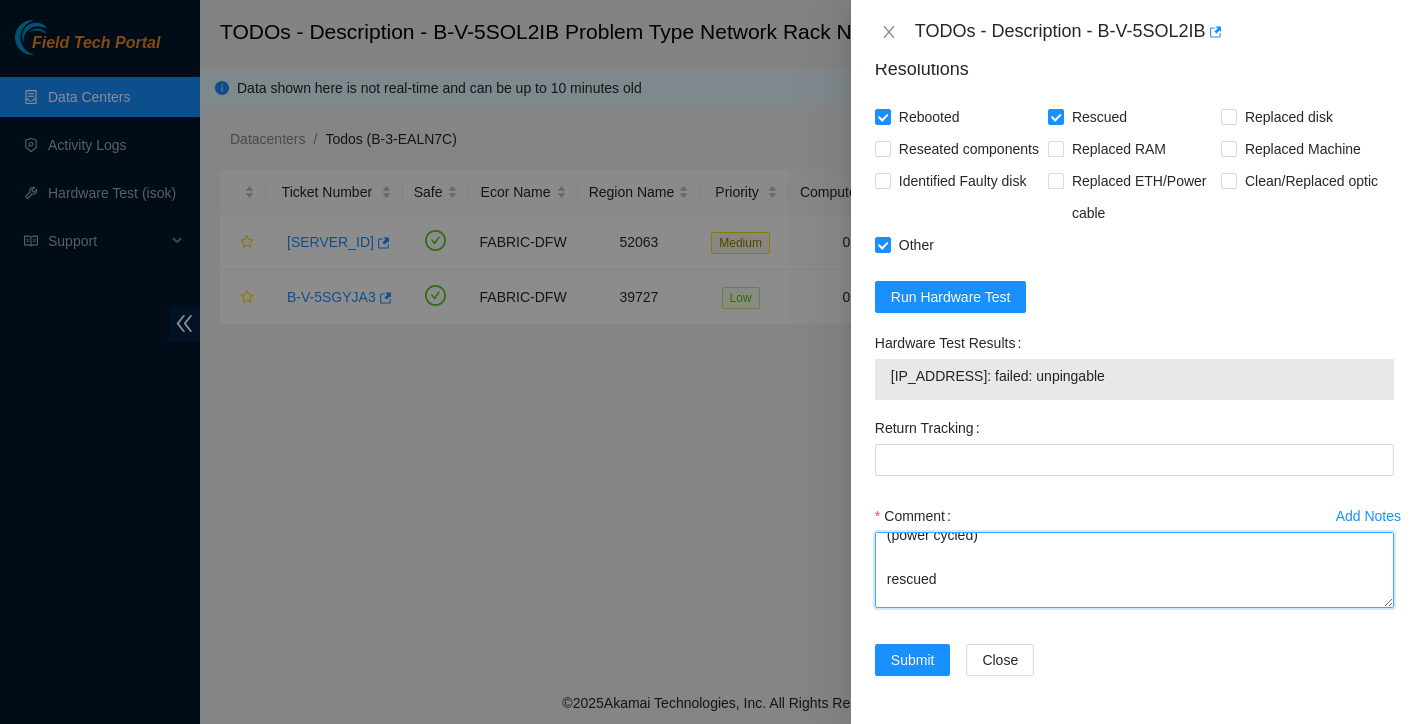 click on "found with IP screen displaying "Changes will not take effect without restart" normally displayed after you Rescue and IP
cold rebooted
(power cycled)
rescued
reconfigured
rebooted
still displays "Changes will not take effect without restart"
isok: unpingable" at bounding box center [1134, 570] 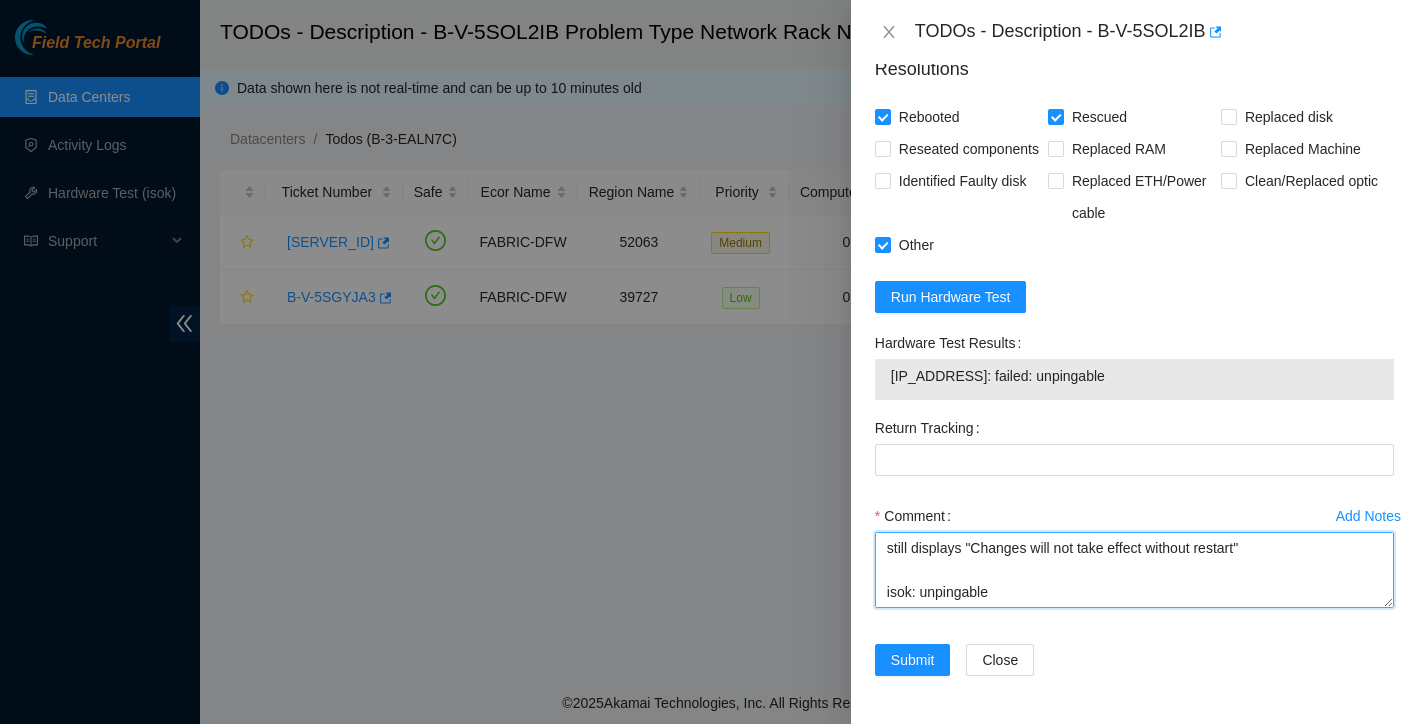 scroll, scrollTop: 286, scrollLeft: 0, axis: vertical 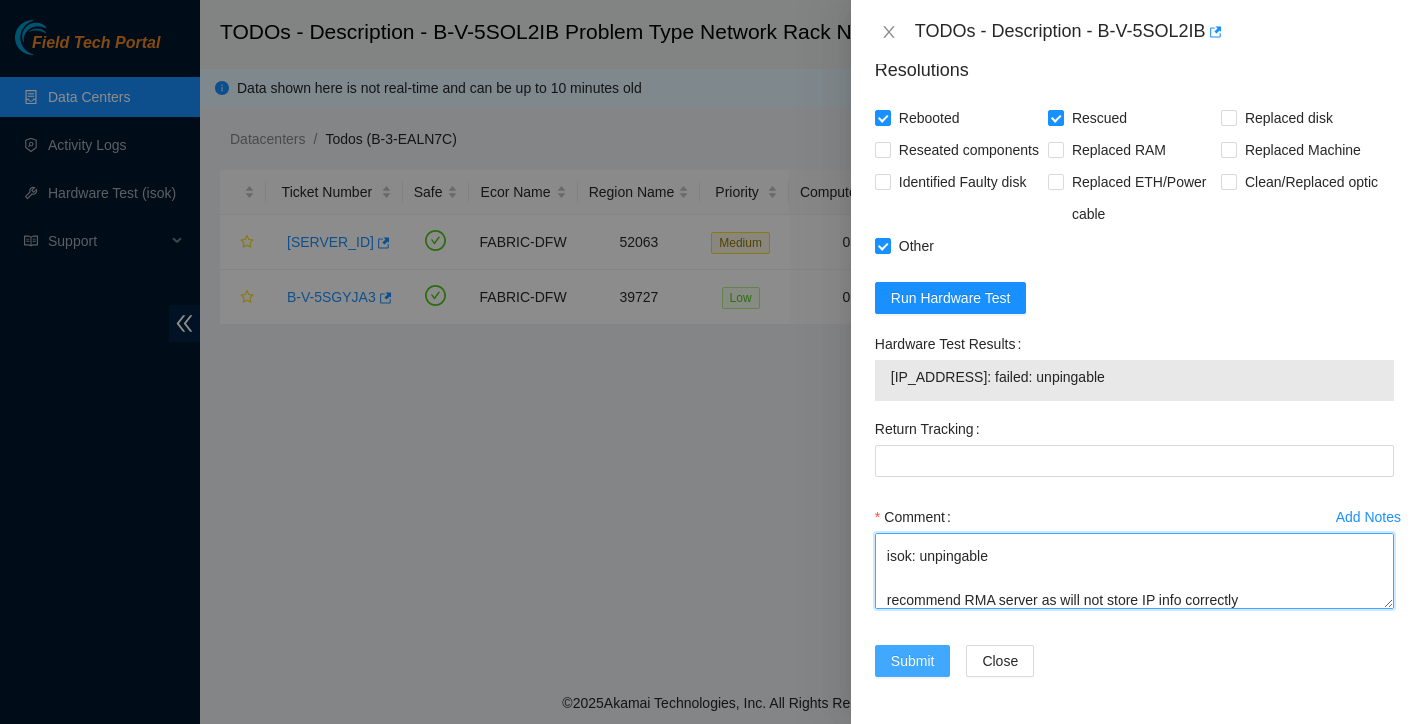 type on "found with IP screen displaying "Changes will not take effect without restart" normally displayed after you Rescue and IP
cold rebooted
(power cycled)
rescued successfully
reconfigured
rebooted
still displays "Changes will not take effect without restart"
isok: unpingable
recommend RMA server as will not store IP info correctly" 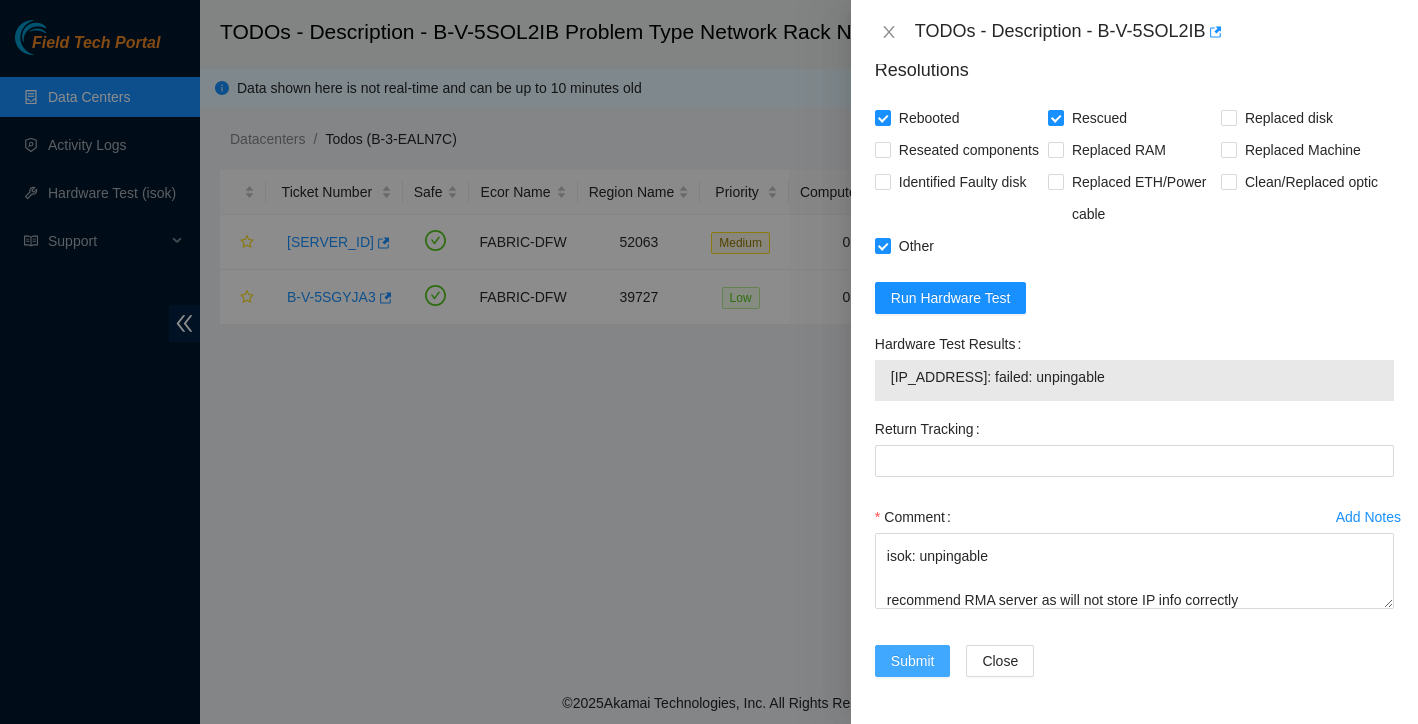 click on "Submit" at bounding box center (913, 661) 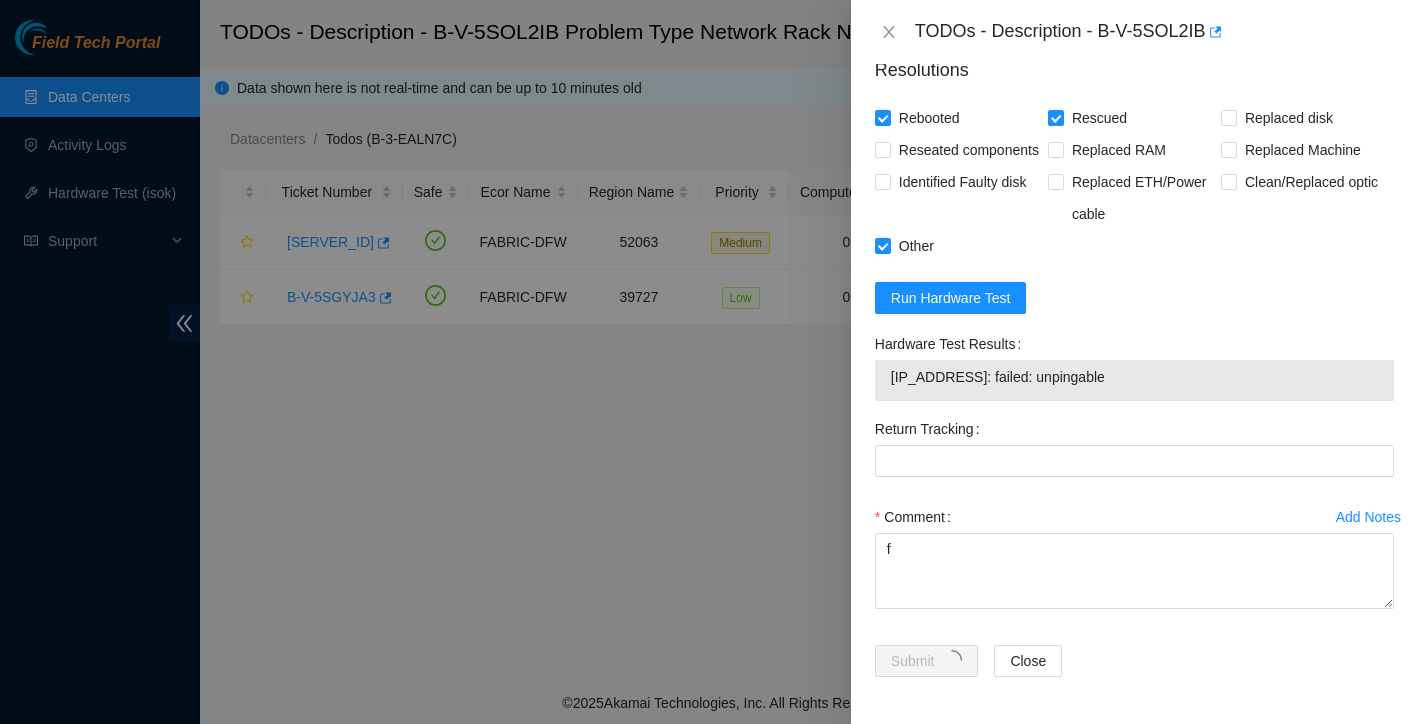 scroll, scrollTop: 0, scrollLeft: 0, axis: both 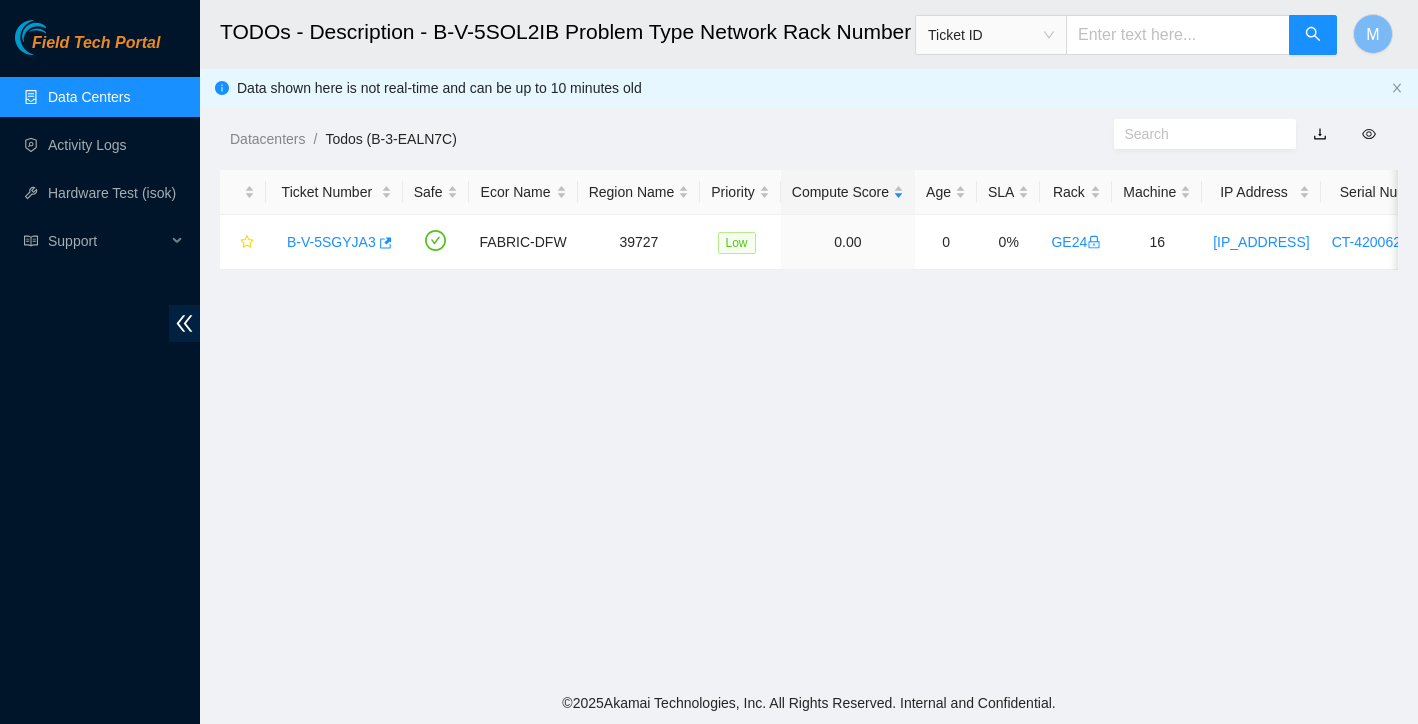 click on "Data Centers" at bounding box center [89, 97] 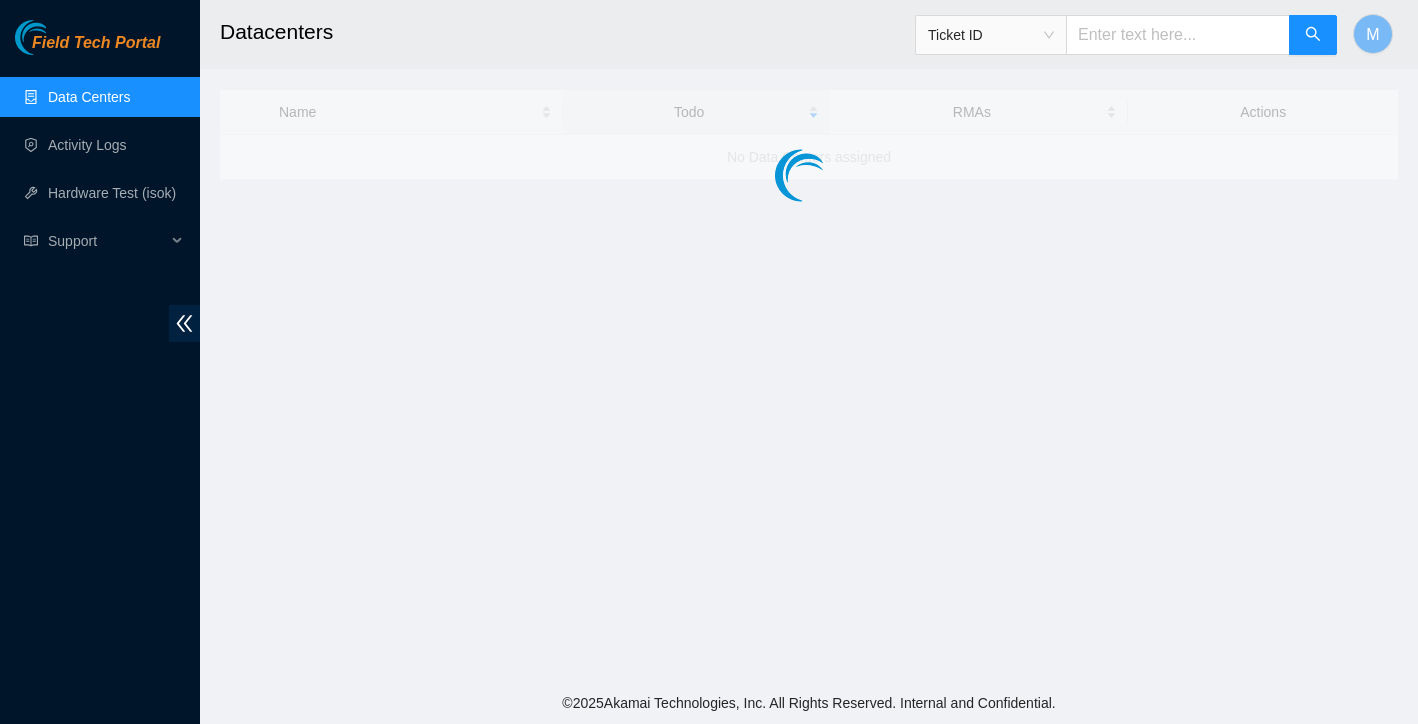 click on "Data Centers" at bounding box center [89, 97] 